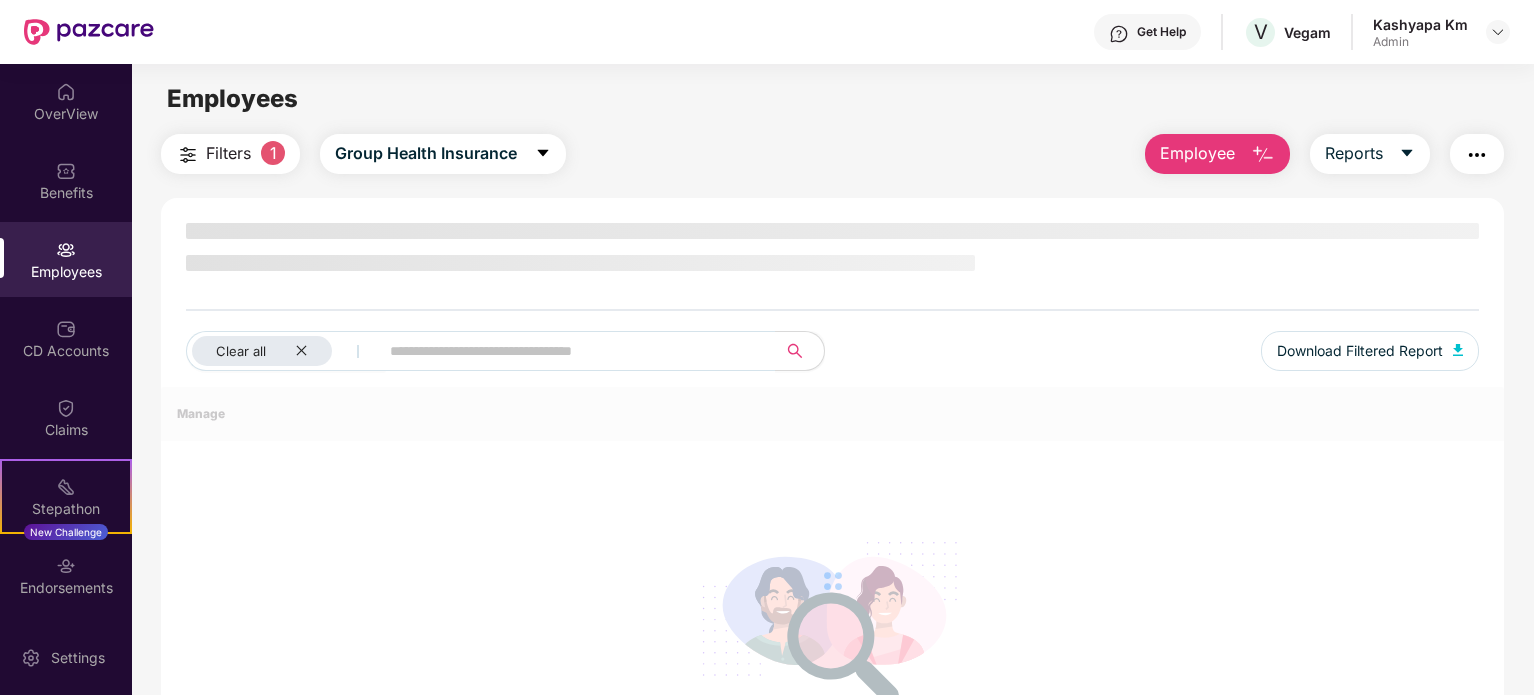 scroll, scrollTop: 0, scrollLeft: 0, axis: both 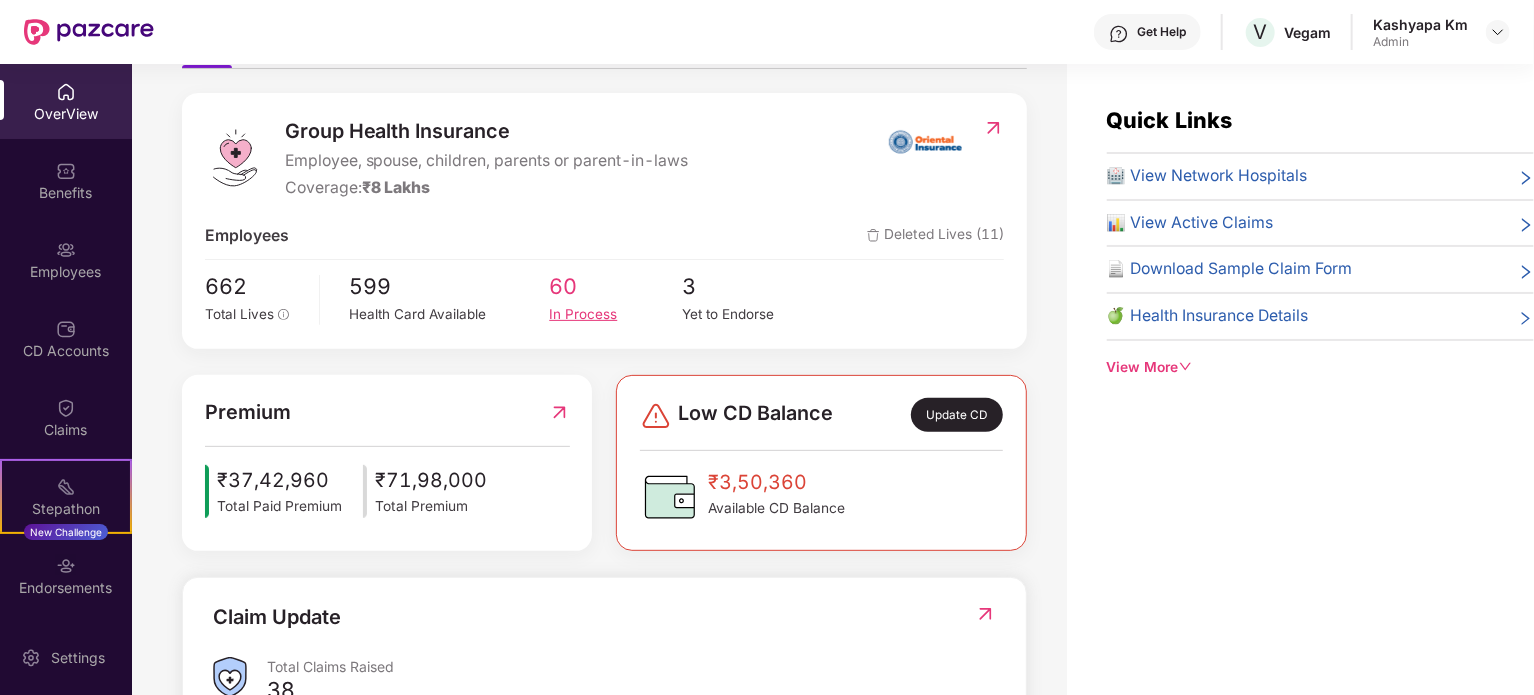 click on "60" at bounding box center (615, 287) 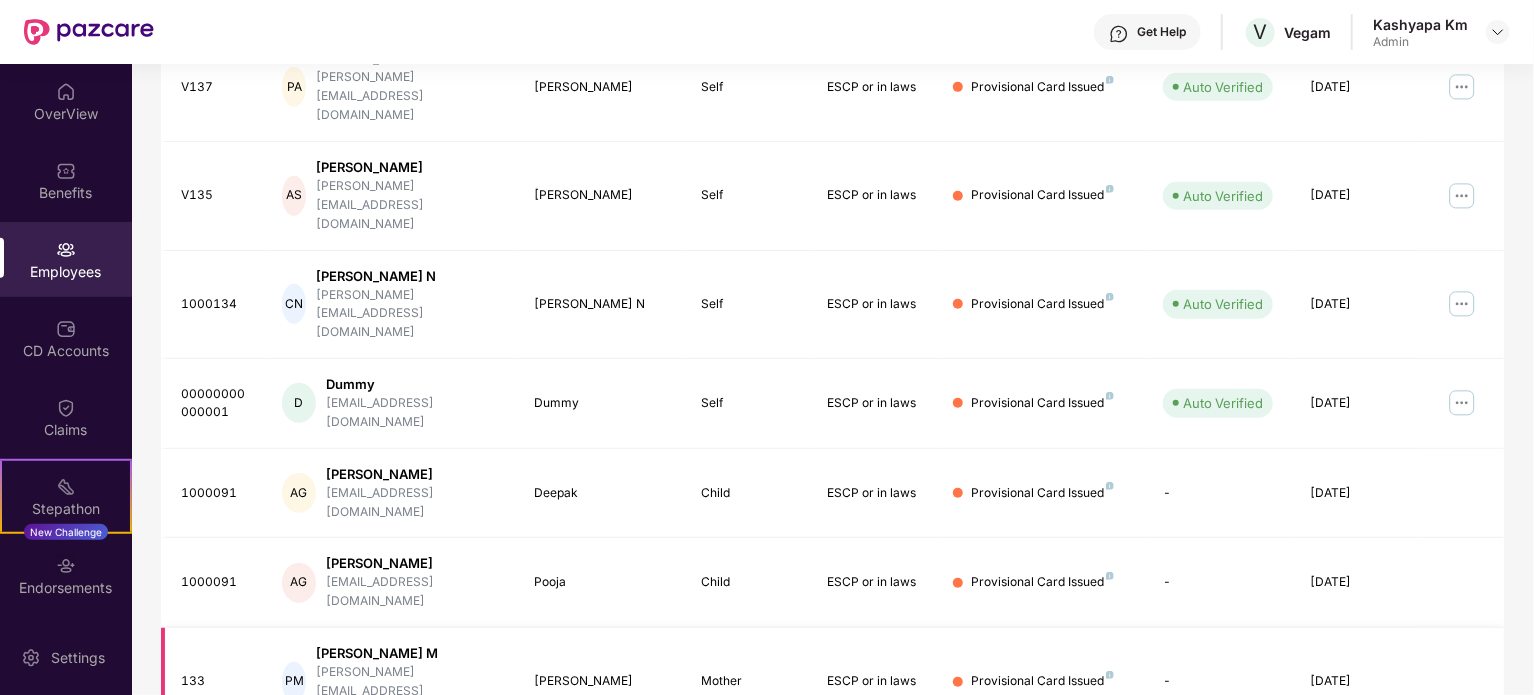 scroll, scrollTop: 531, scrollLeft: 0, axis: vertical 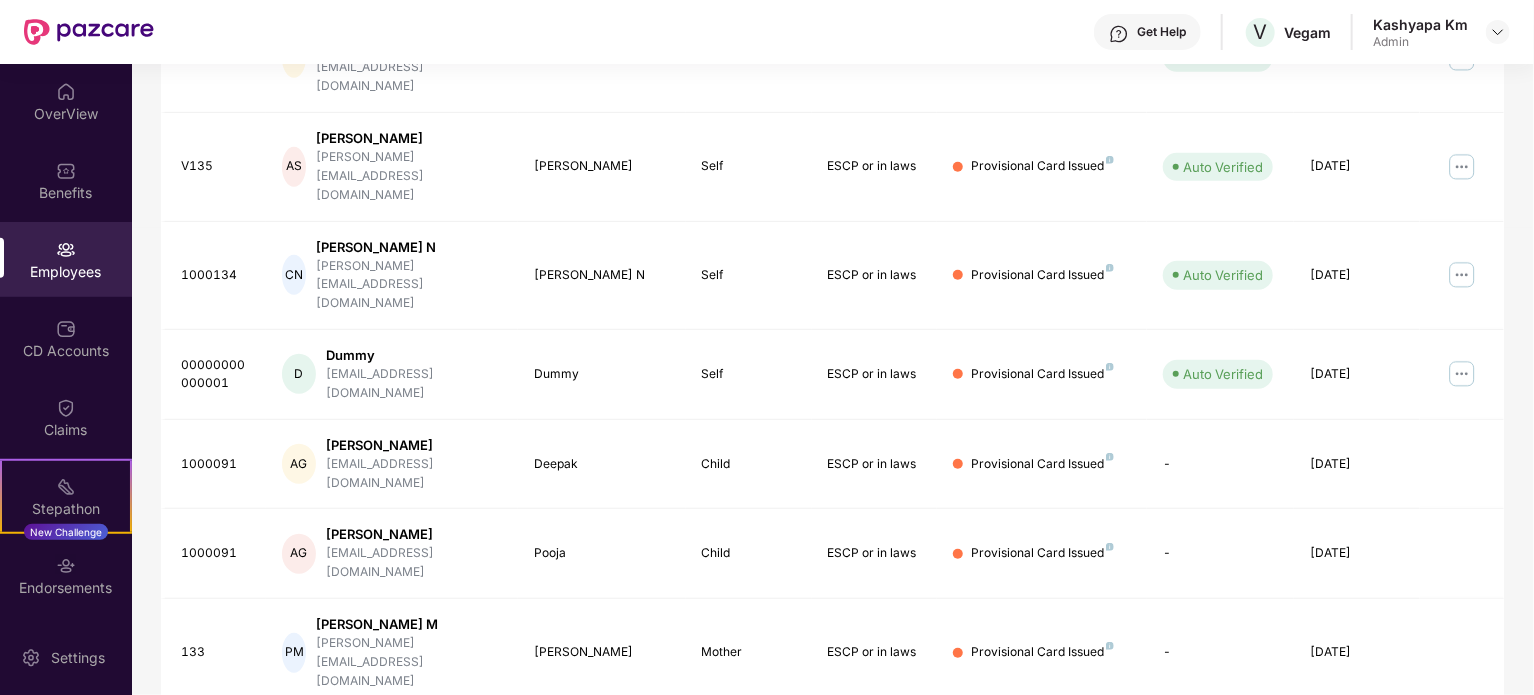 click on "2" at bounding box center [1296, 922] 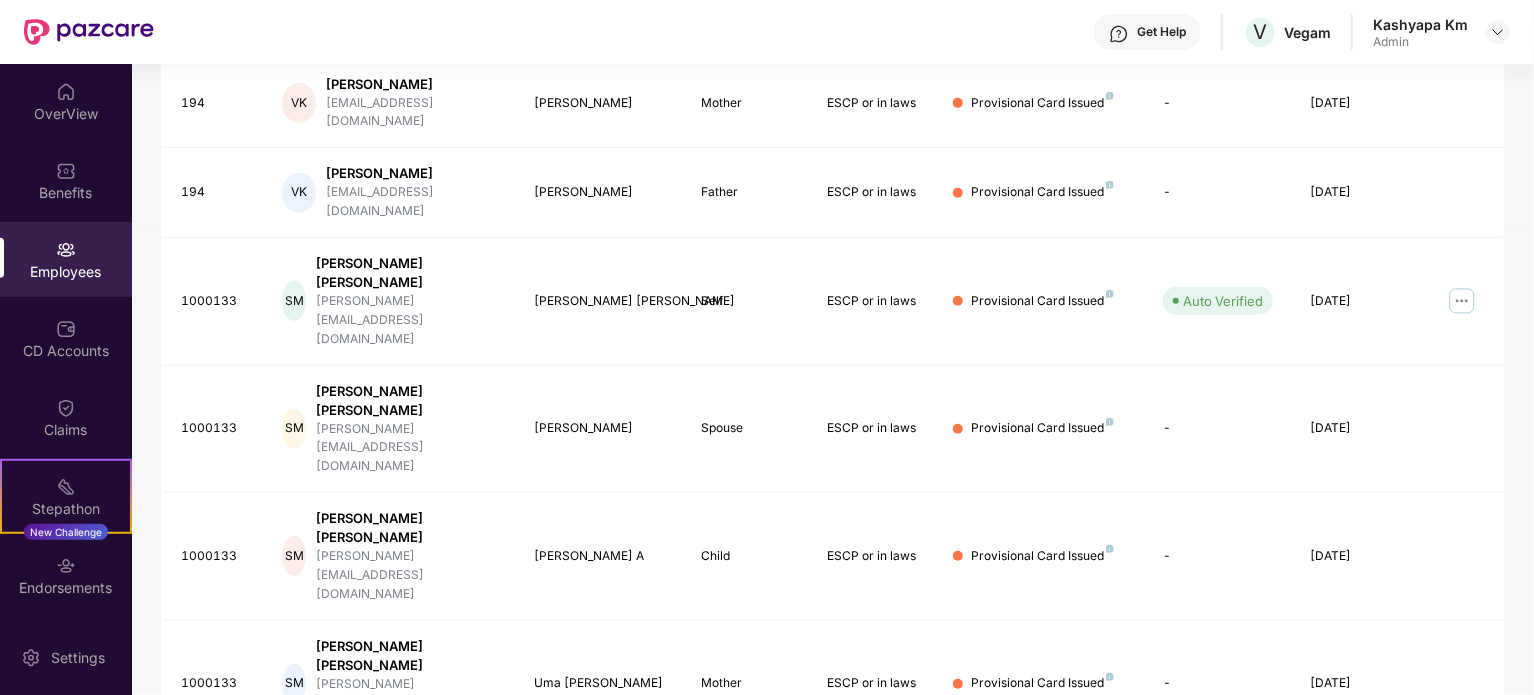 click on "3" at bounding box center [1328, 1000] 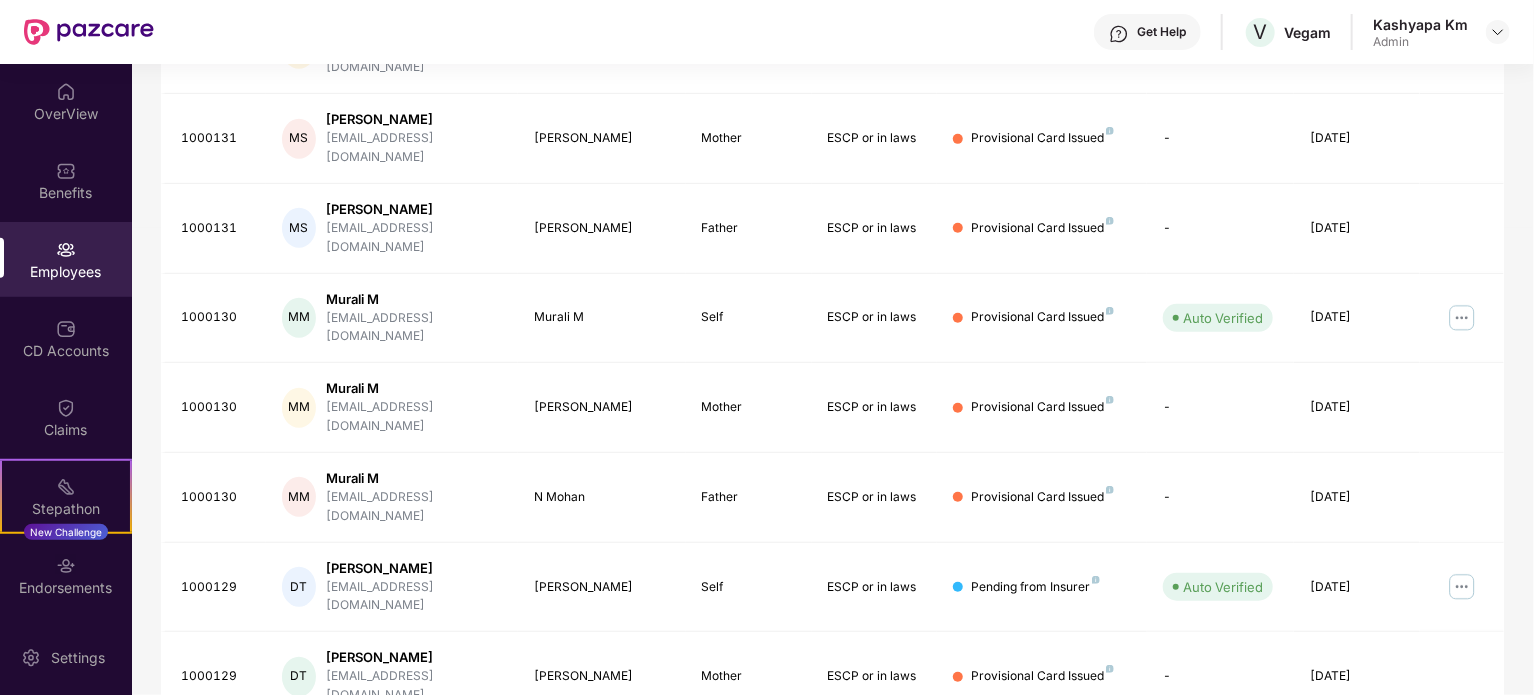 click on "4" at bounding box center [1360, 847] 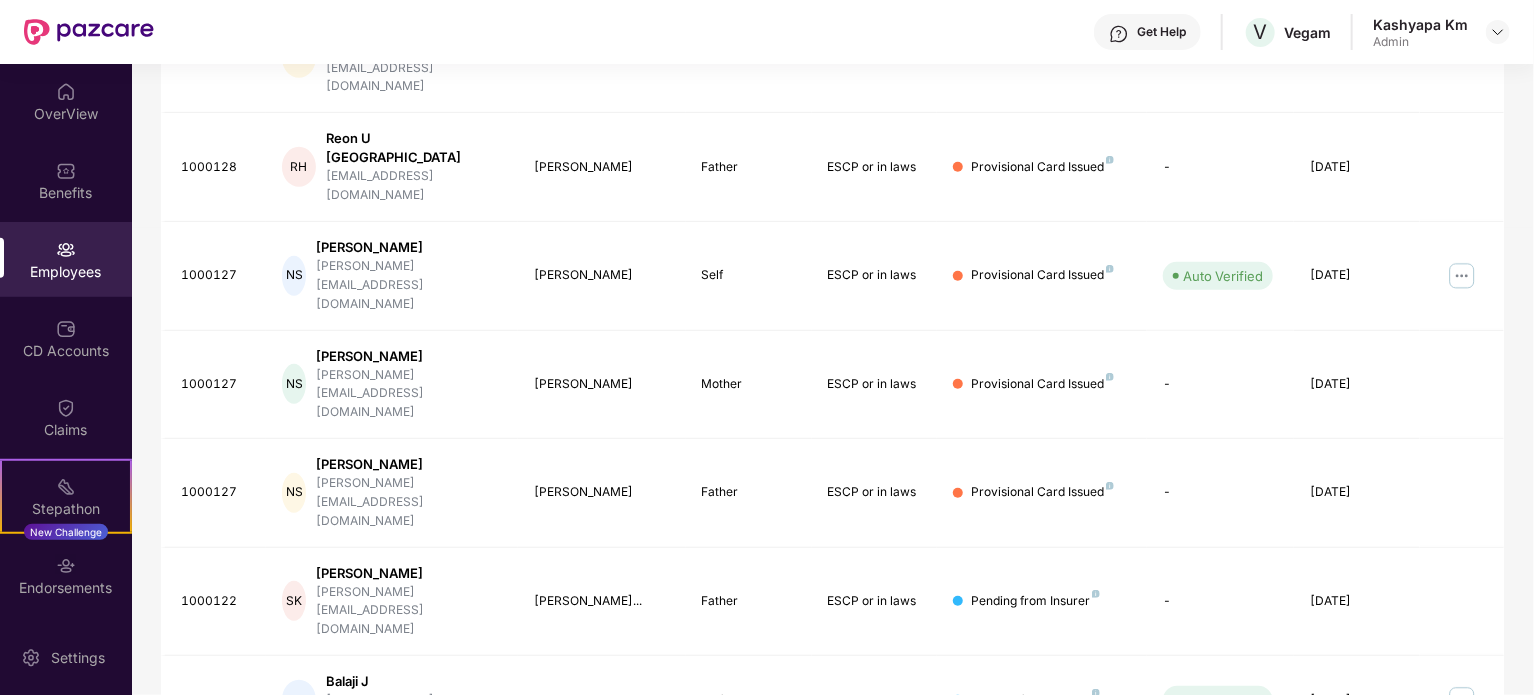 click on "5" at bounding box center [1392, 979] 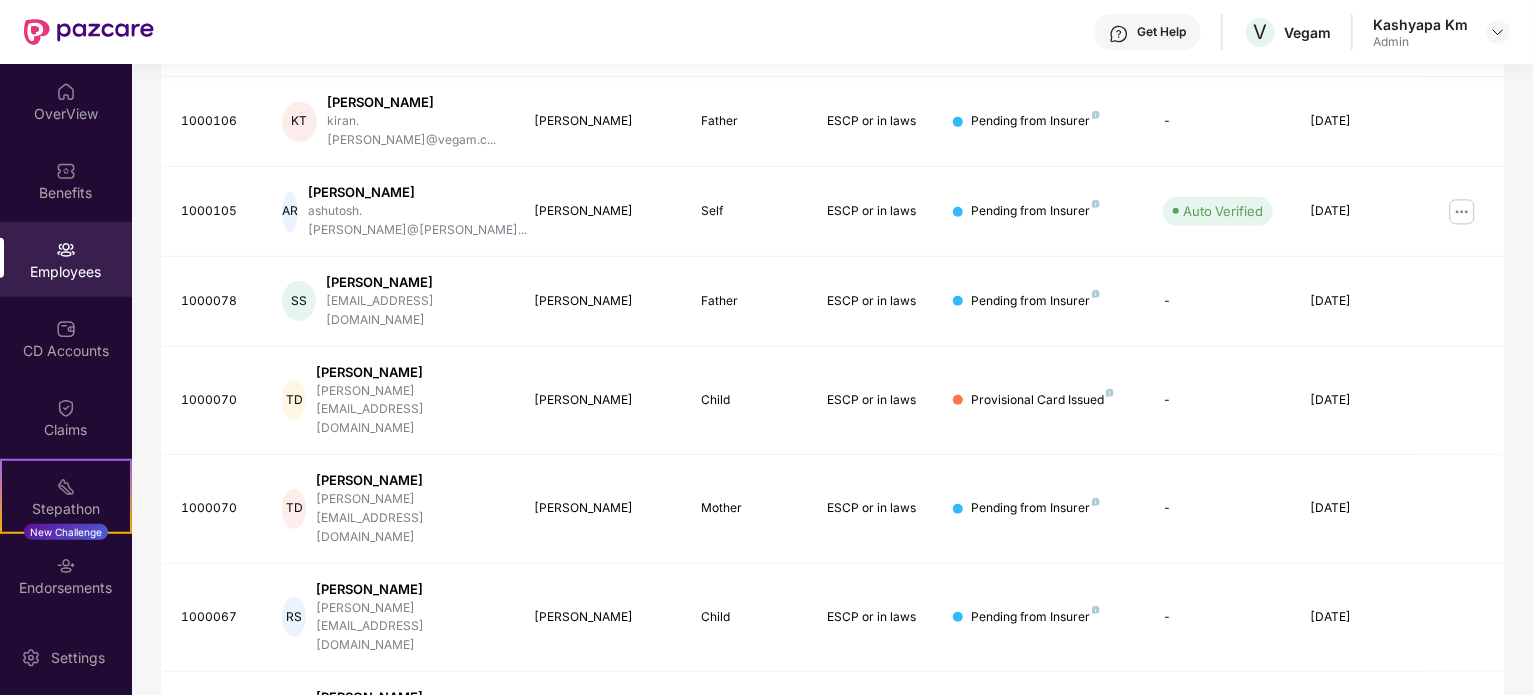 click on "6" at bounding box center (1424, 924) 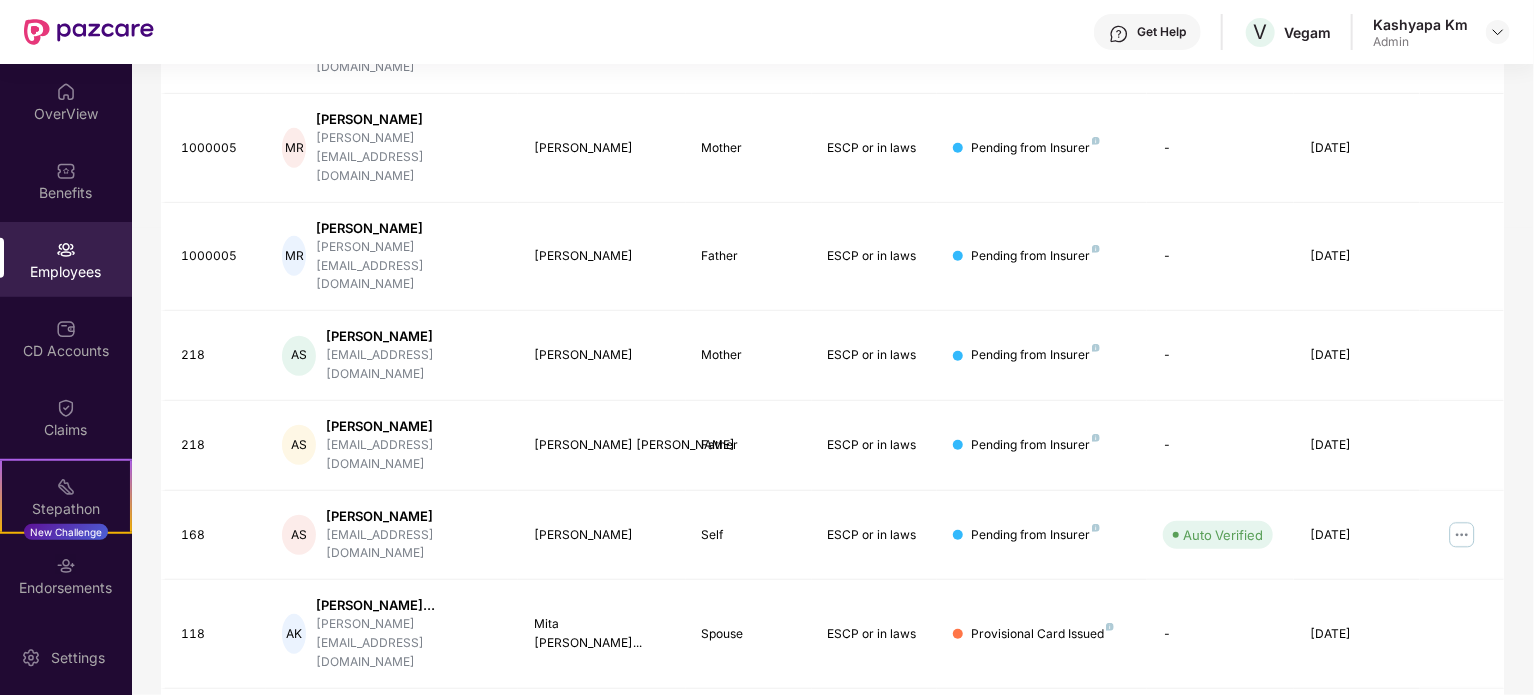 click on "7" at bounding box center [1456, 941] 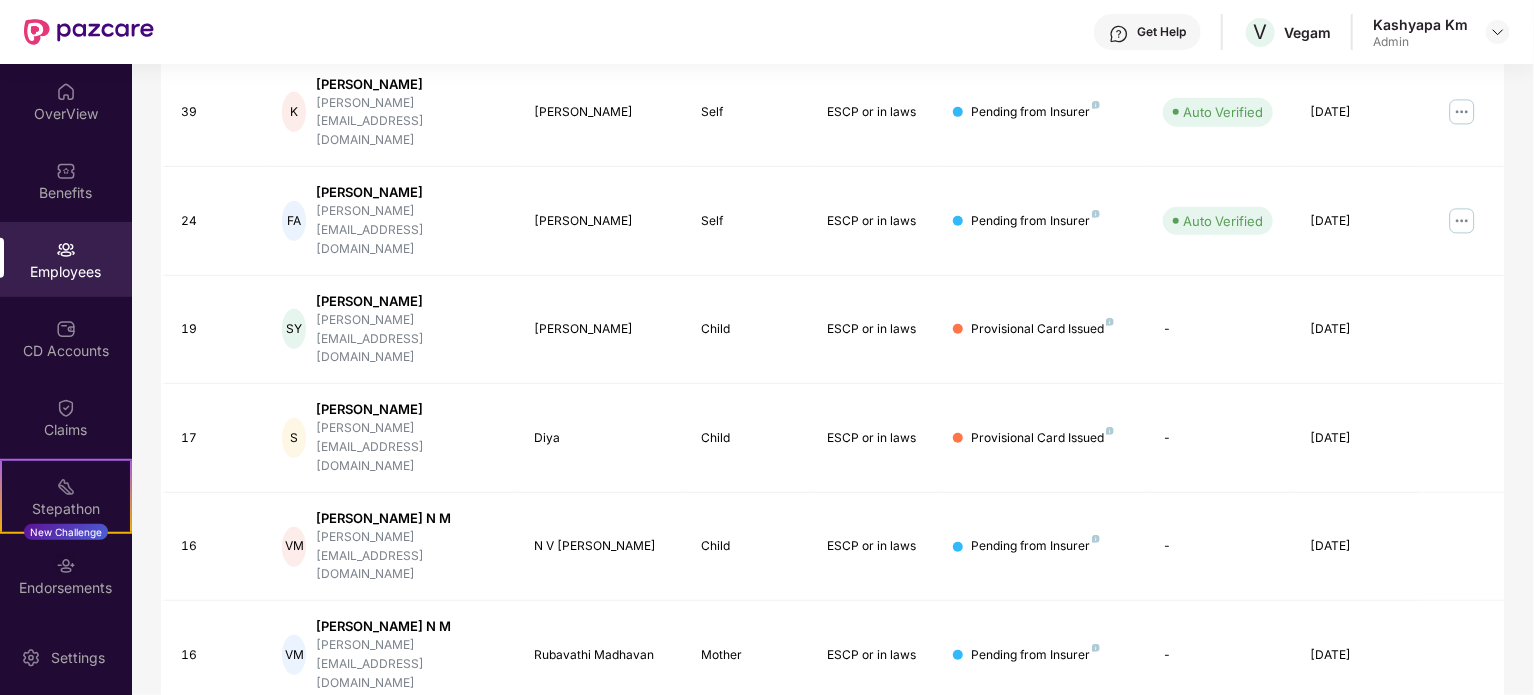 click on "6" at bounding box center [1424, 962] 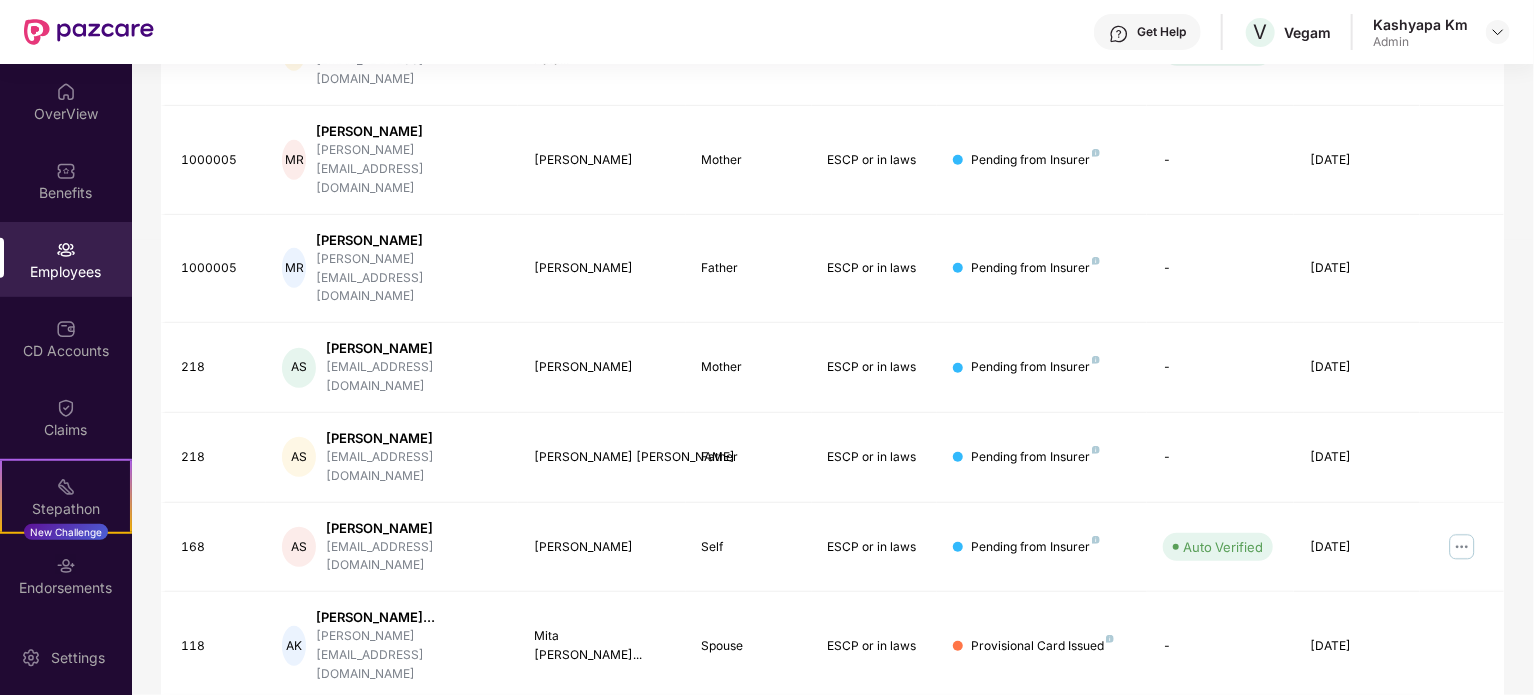 scroll, scrollTop: 531, scrollLeft: 0, axis: vertical 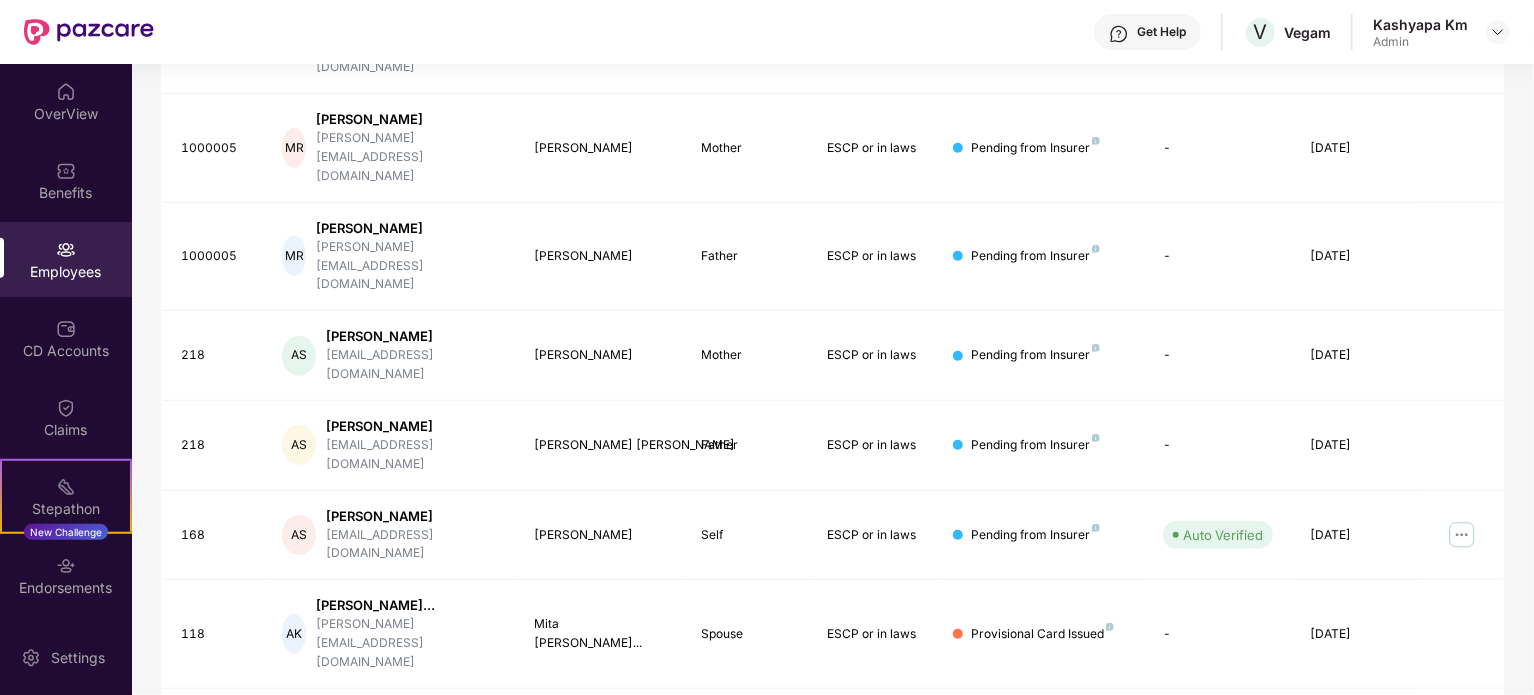 click on "7" at bounding box center (1456, 941) 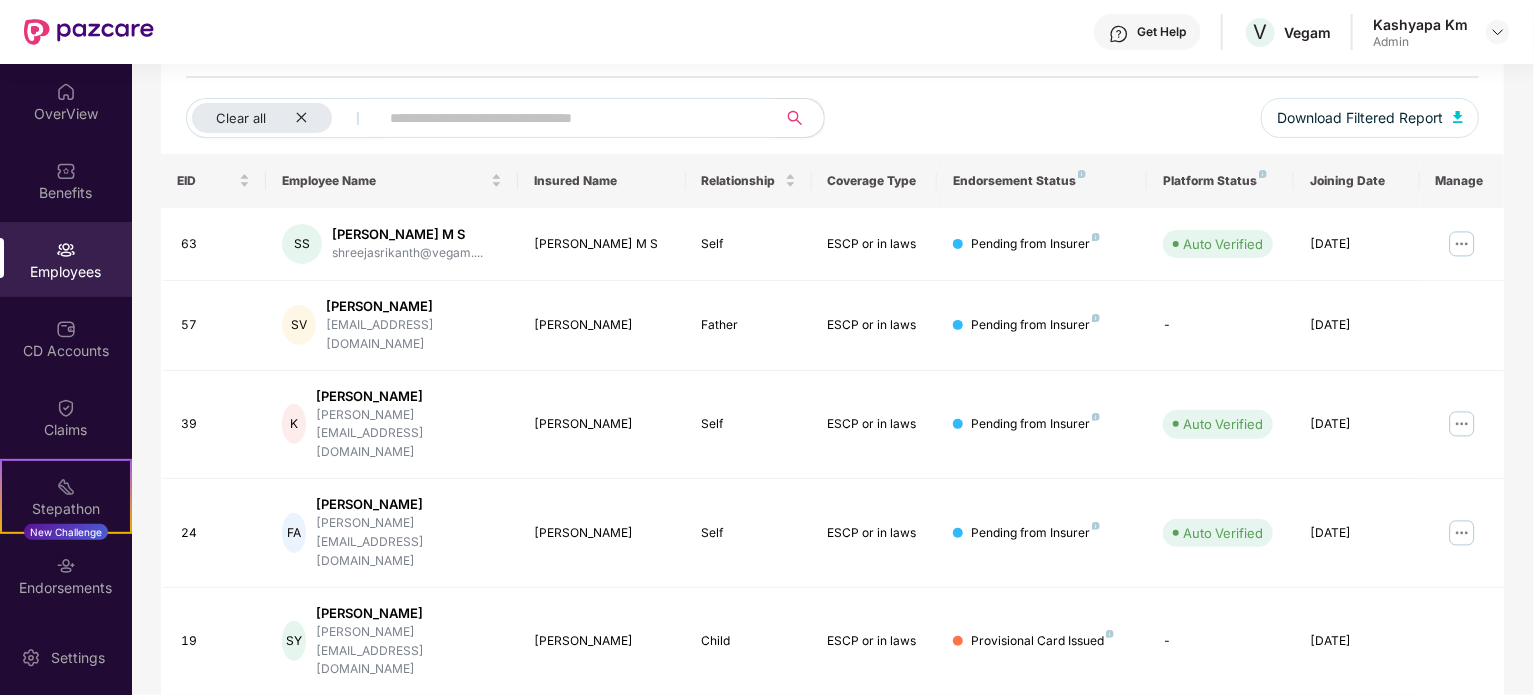scroll, scrollTop: 0, scrollLeft: 0, axis: both 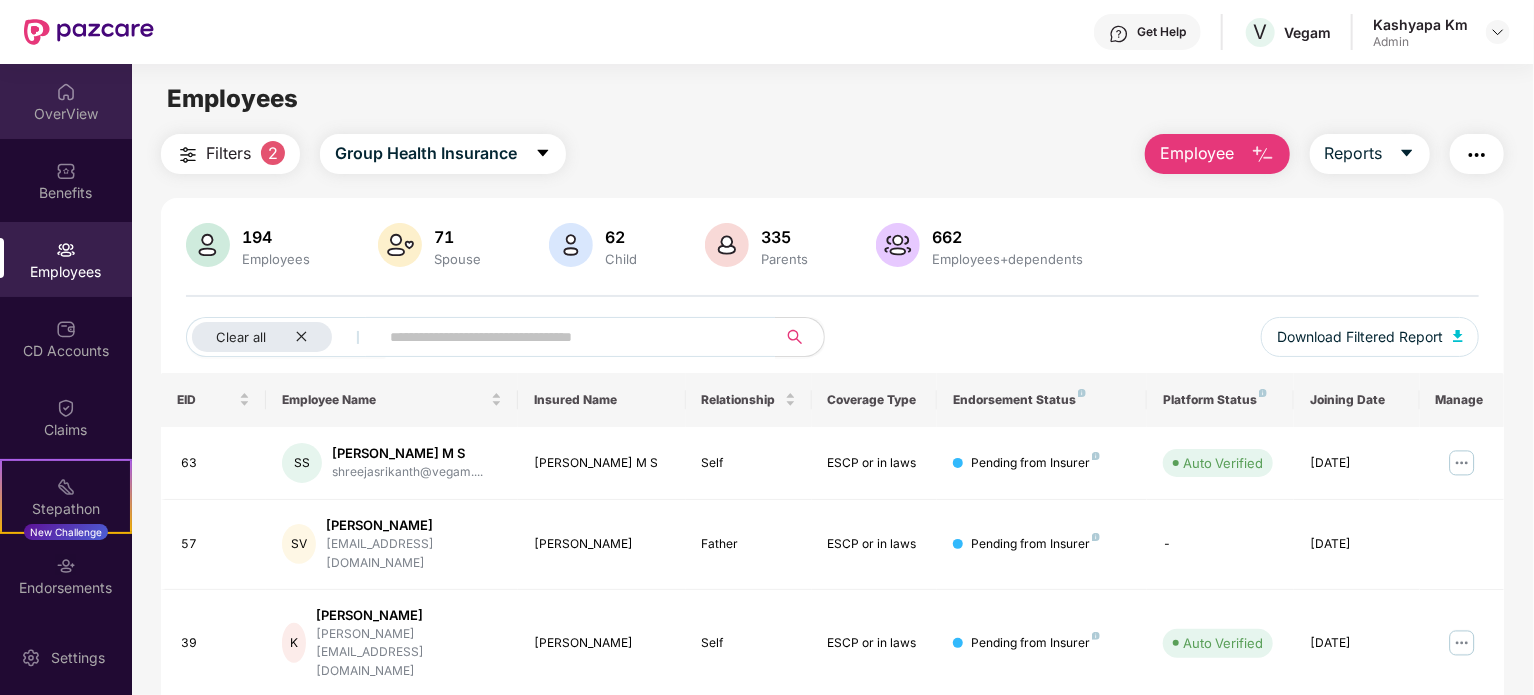 click on "OverView" at bounding box center (66, 101) 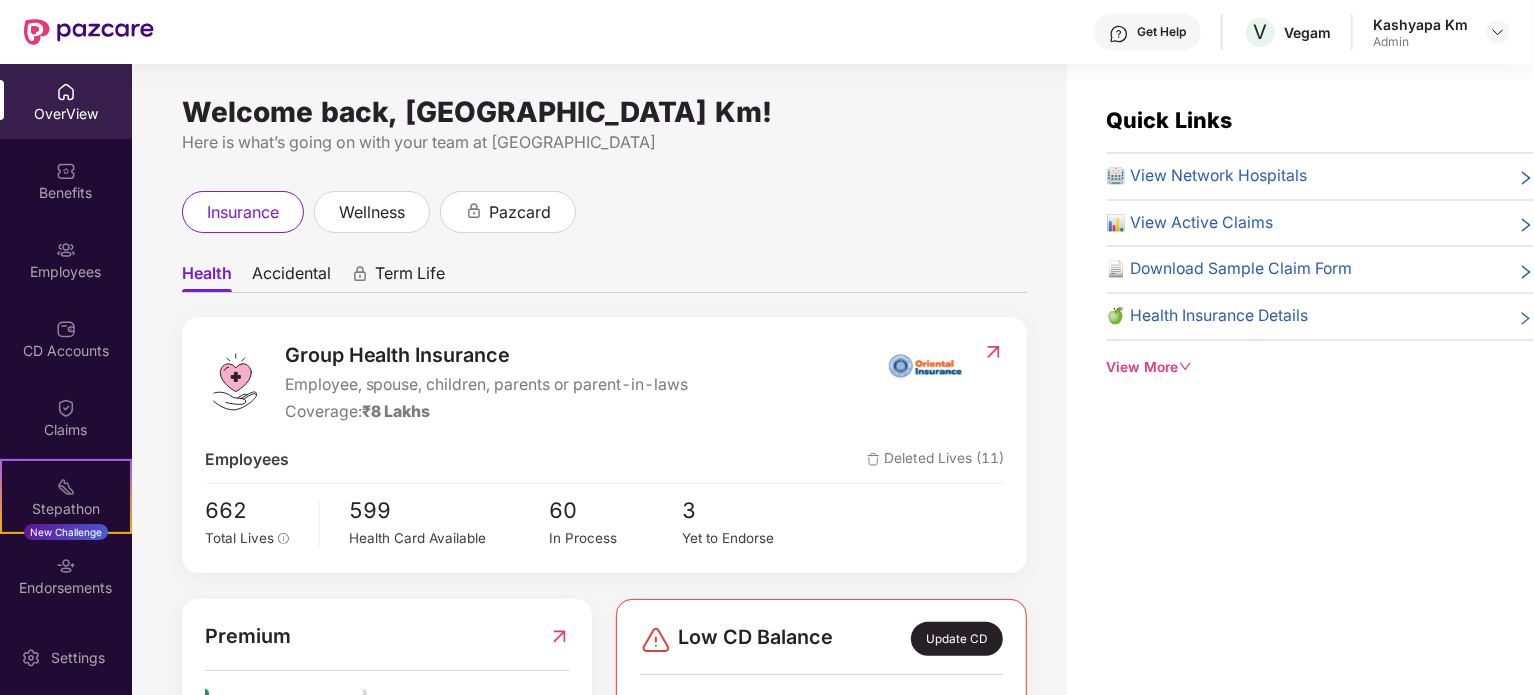 click at bounding box center (1498, 32) 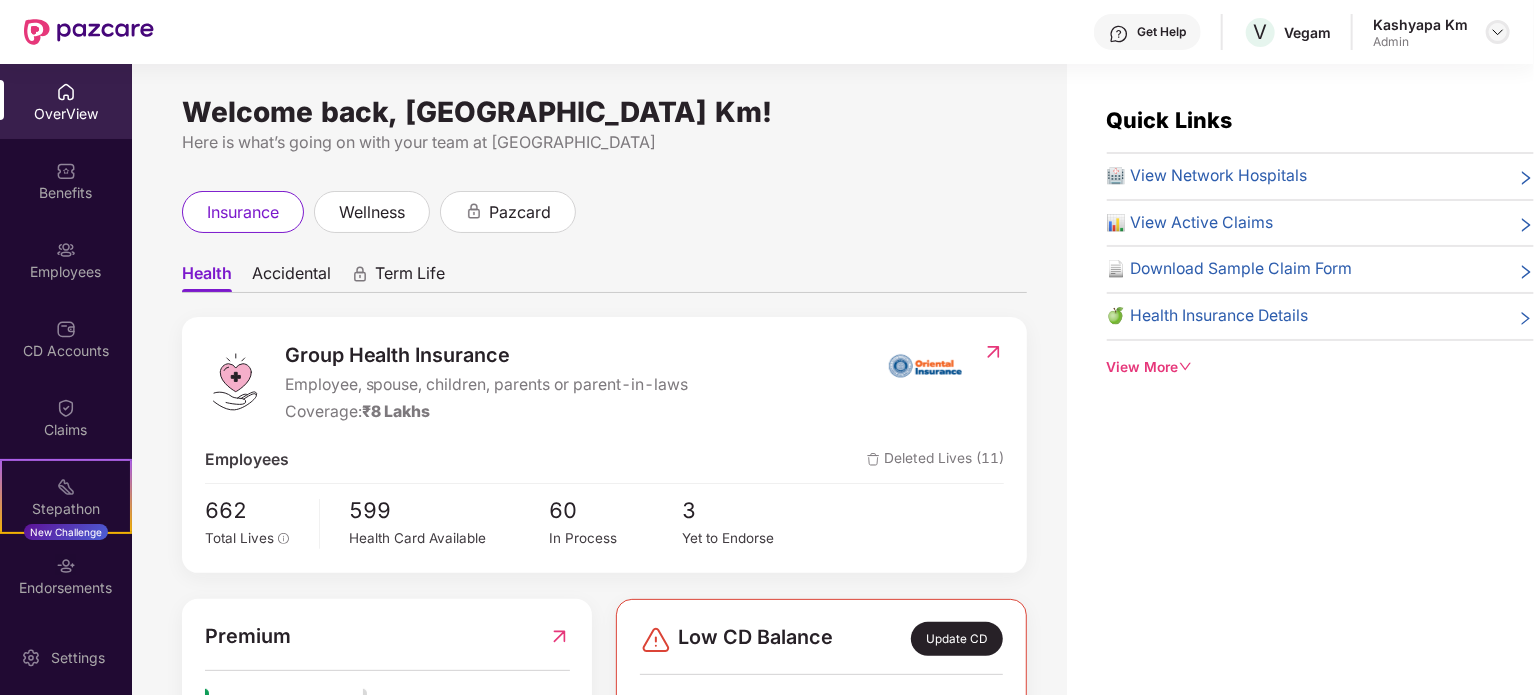 click at bounding box center [1498, 32] 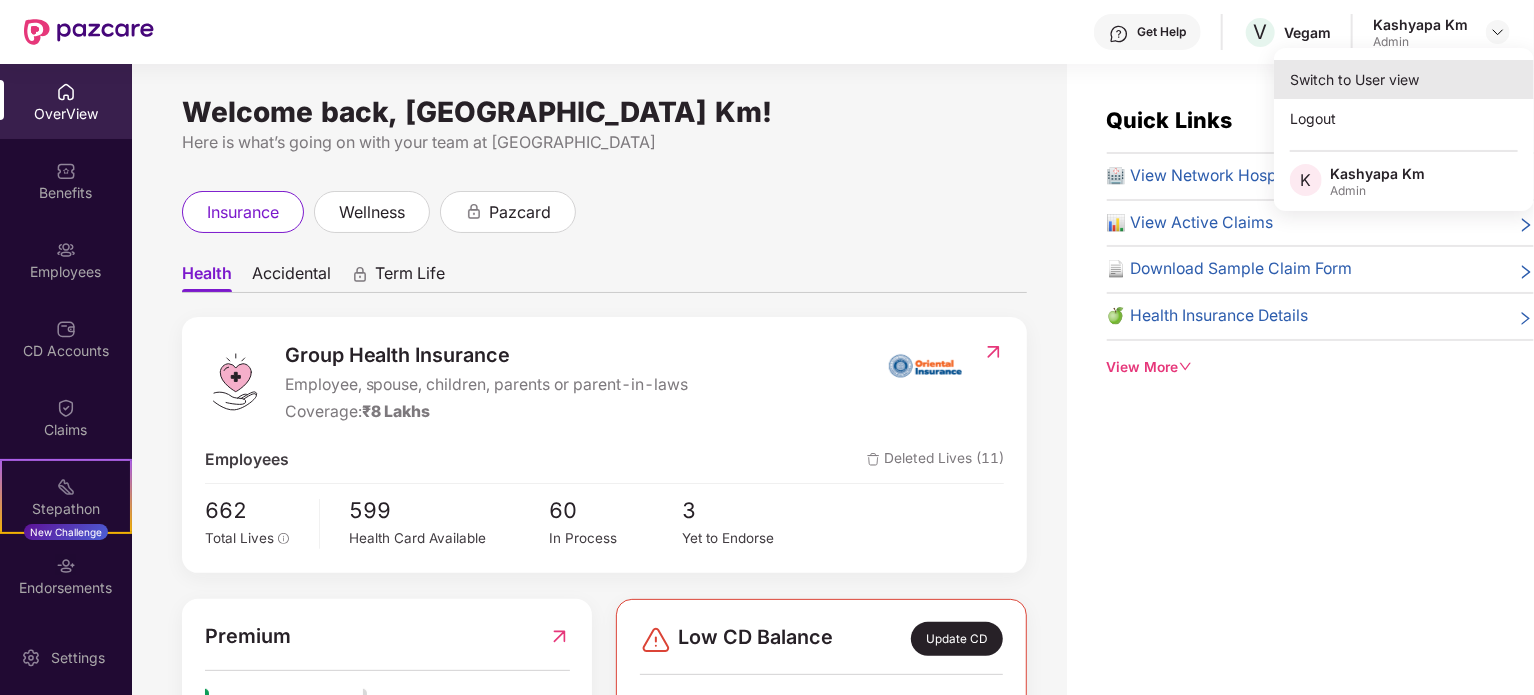 click on "Switch to User view" at bounding box center [1404, 79] 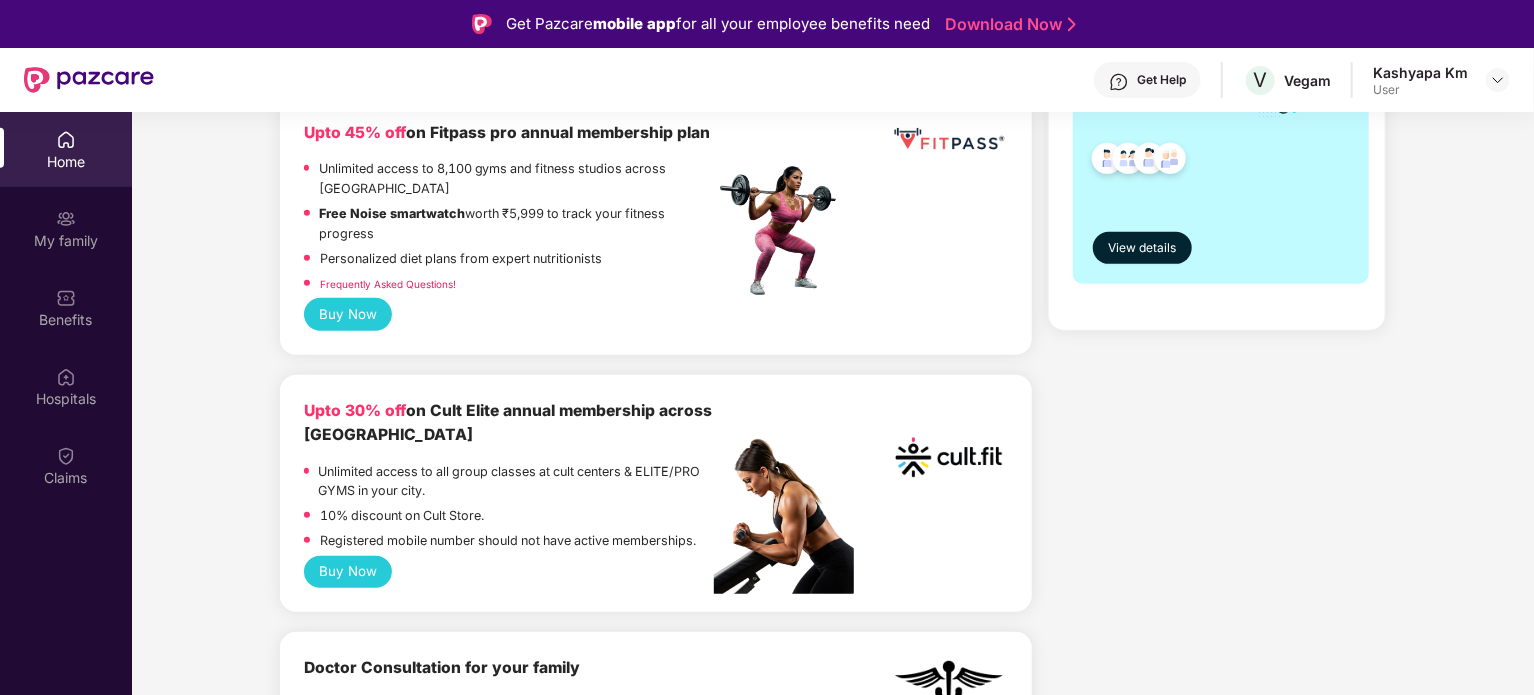 scroll, scrollTop: 658, scrollLeft: 0, axis: vertical 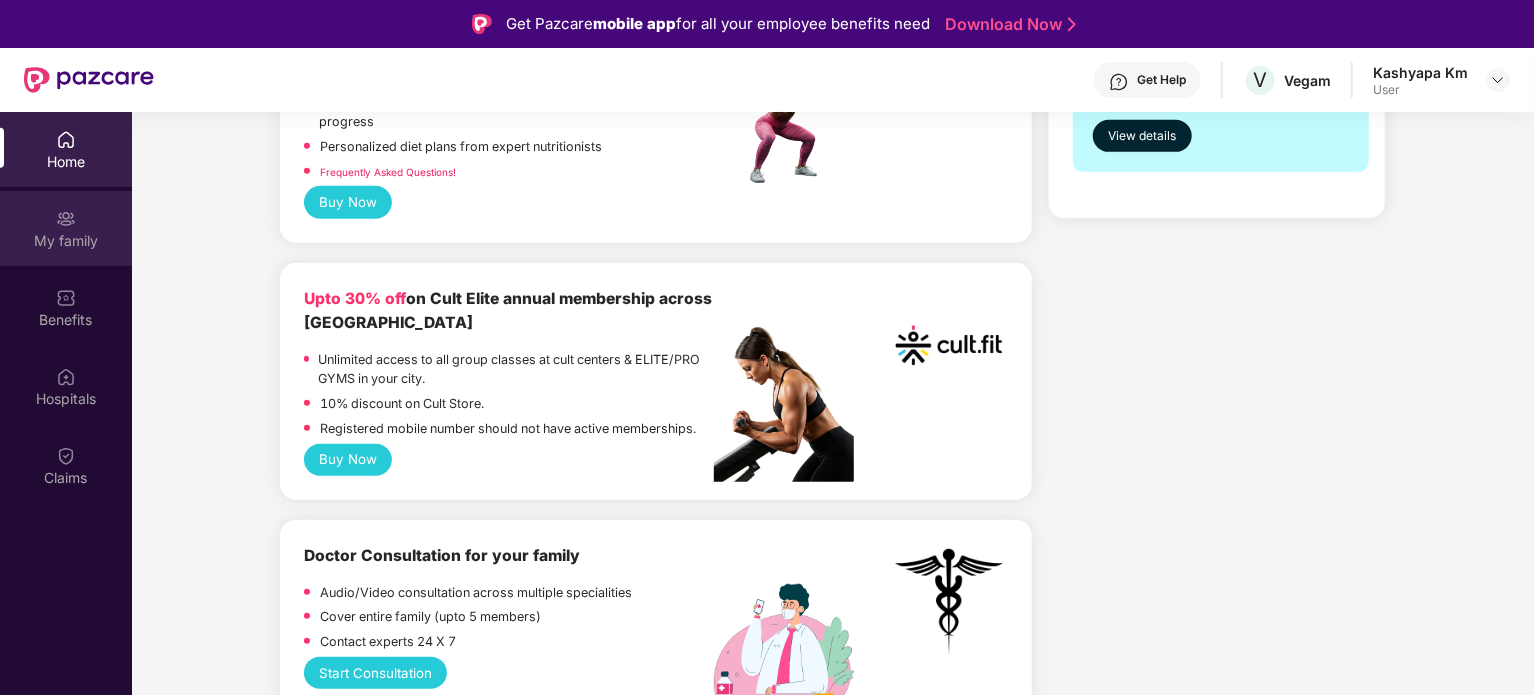 click on "My family" at bounding box center (66, 228) 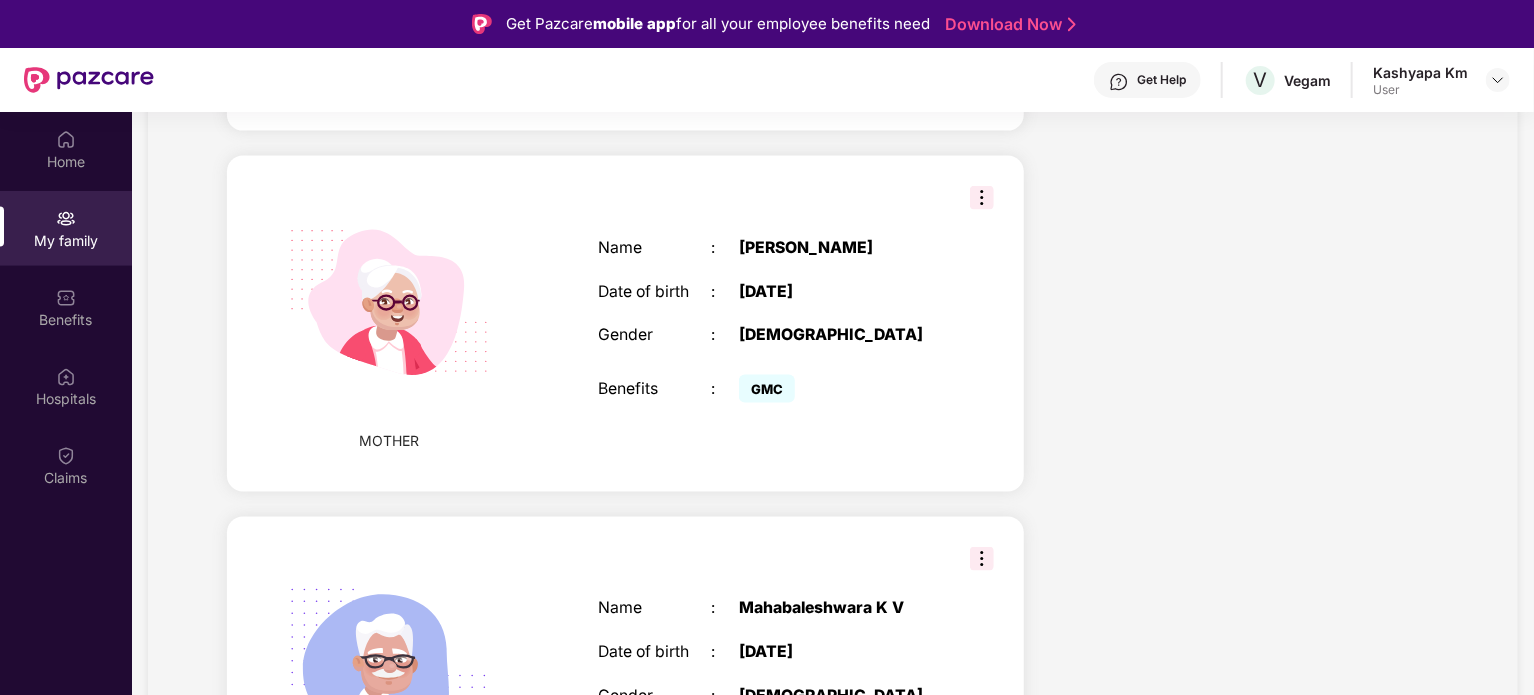 scroll, scrollTop: 1532, scrollLeft: 0, axis: vertical 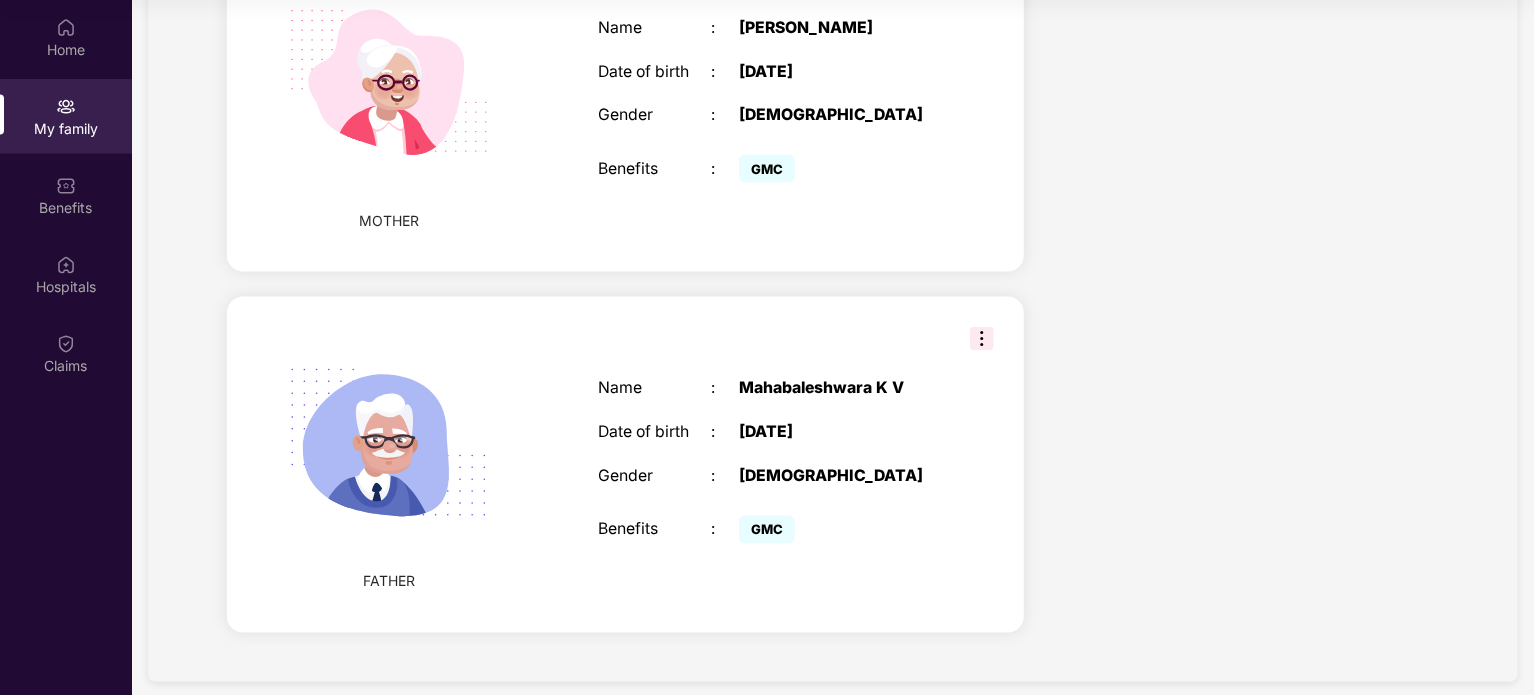 click at bounding box center [982, 339] 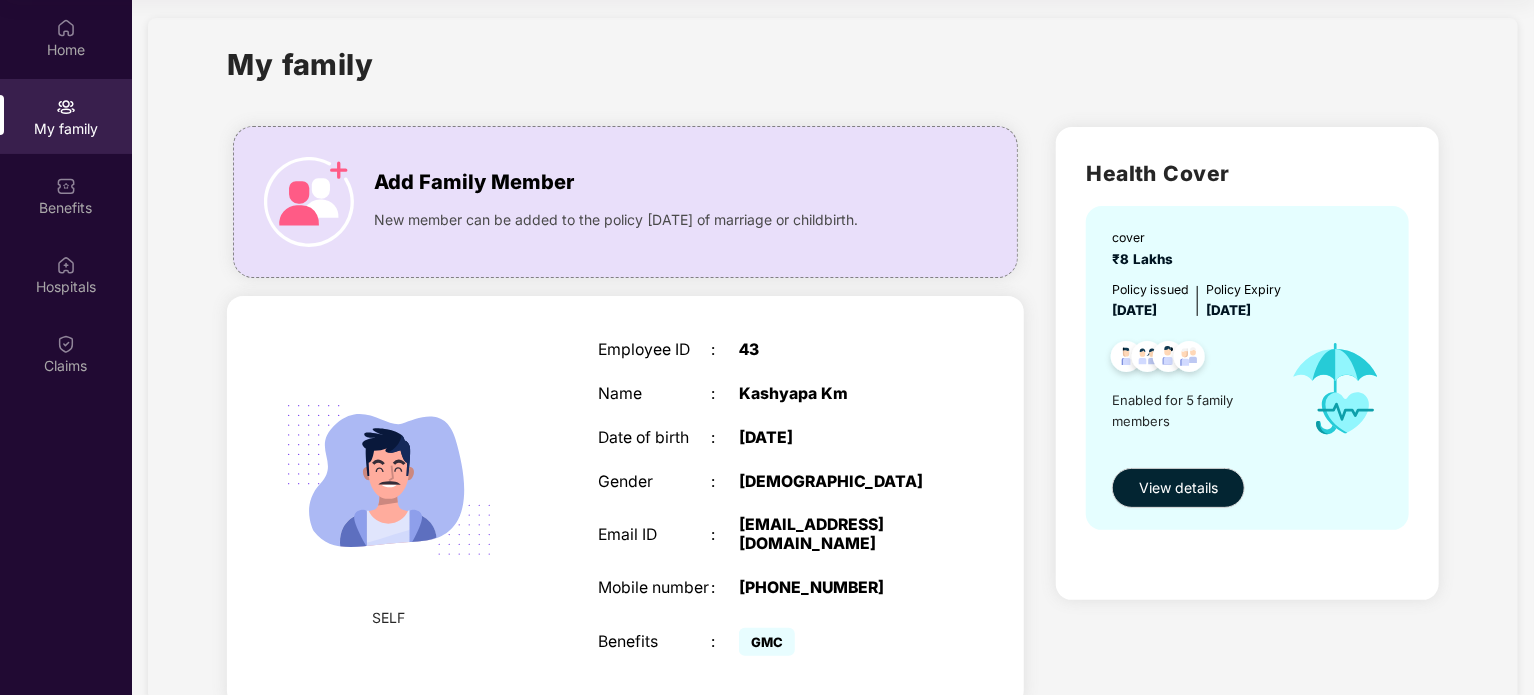 scroll, scrollTop: 0, scrollLeft: 0, axis: both 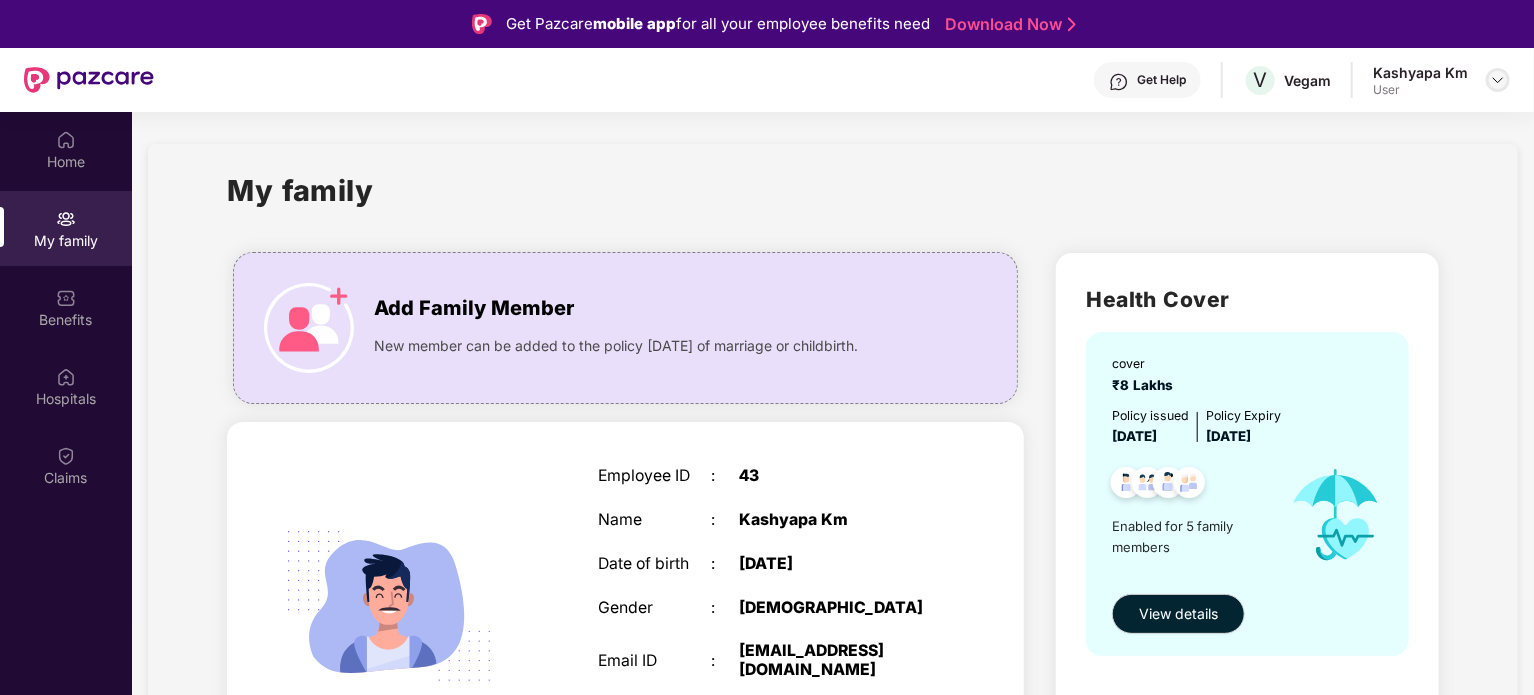 click at bounding box center (1498, 80) 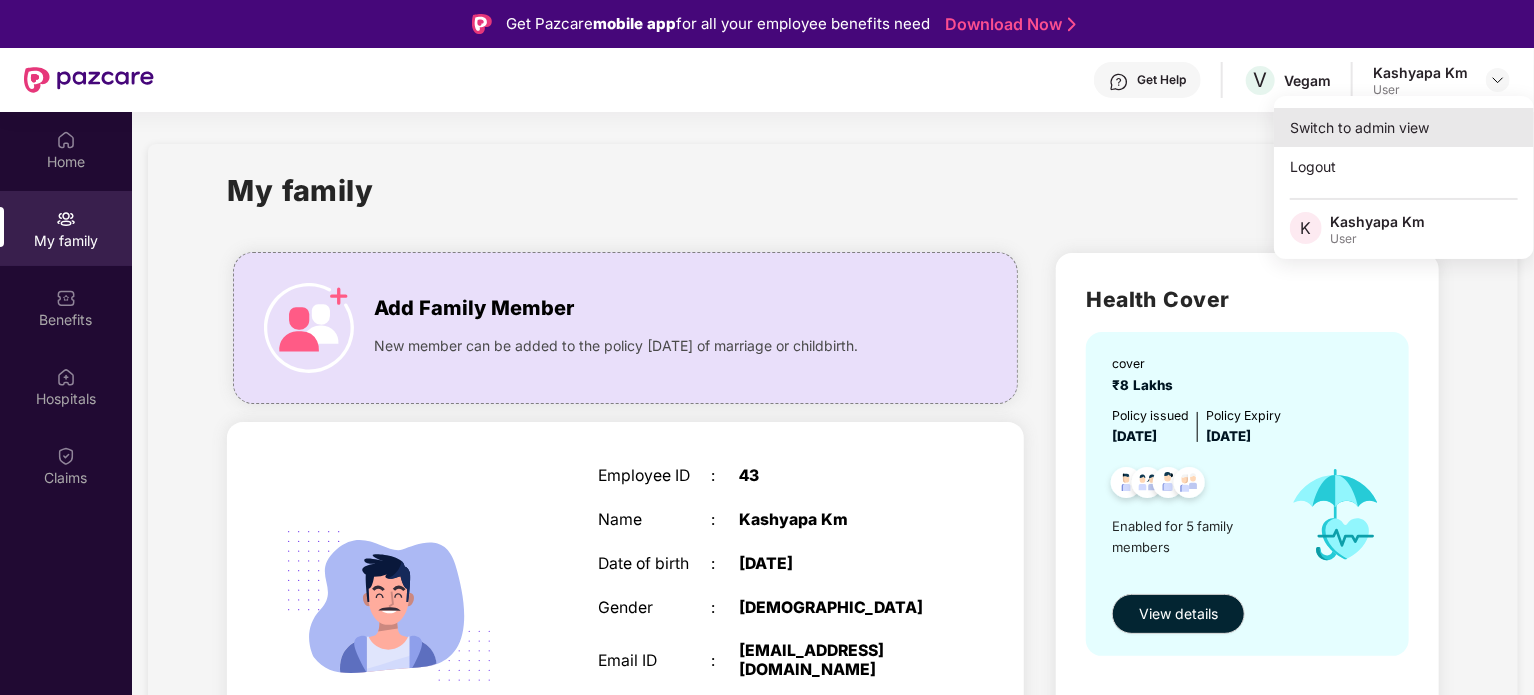click on "Switch to admin view" at bounding box center [1404, 127] 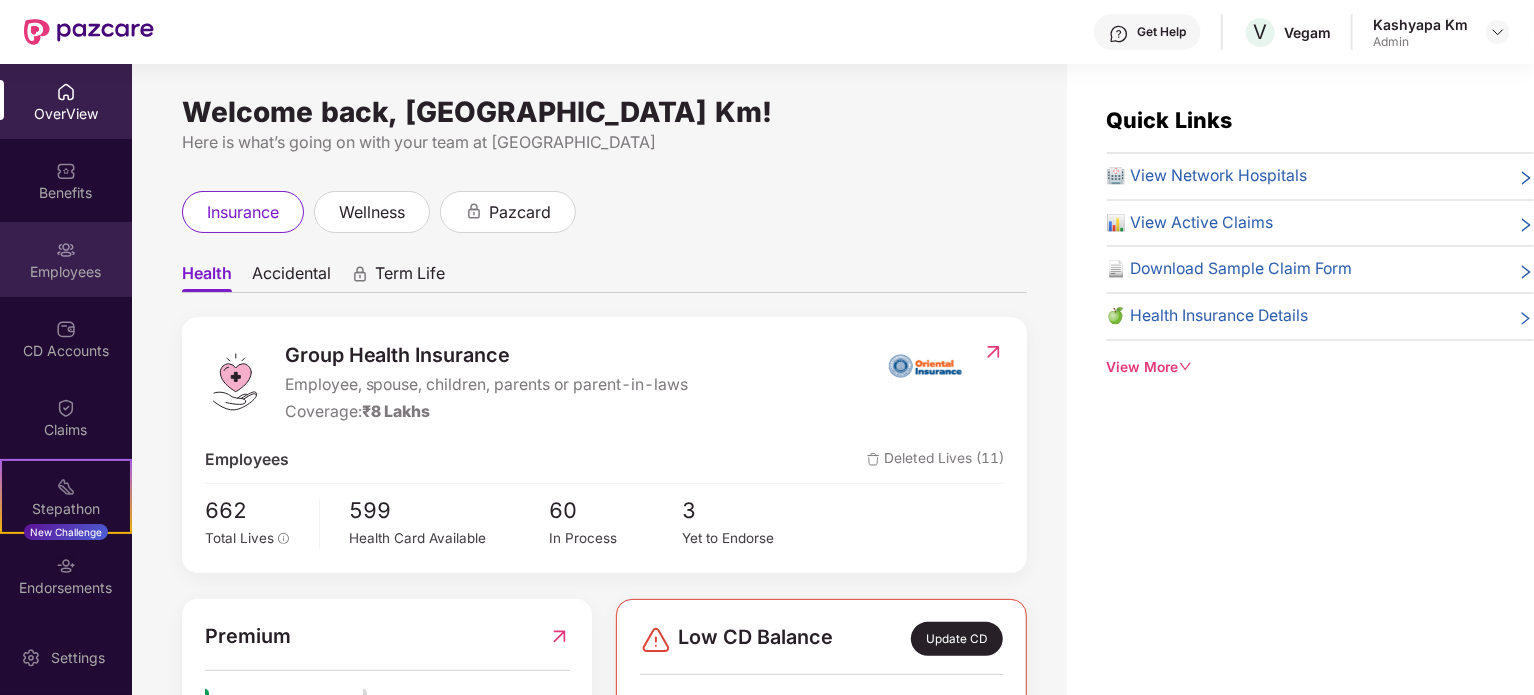 click on "Employees" at bounding box center (66, 272) 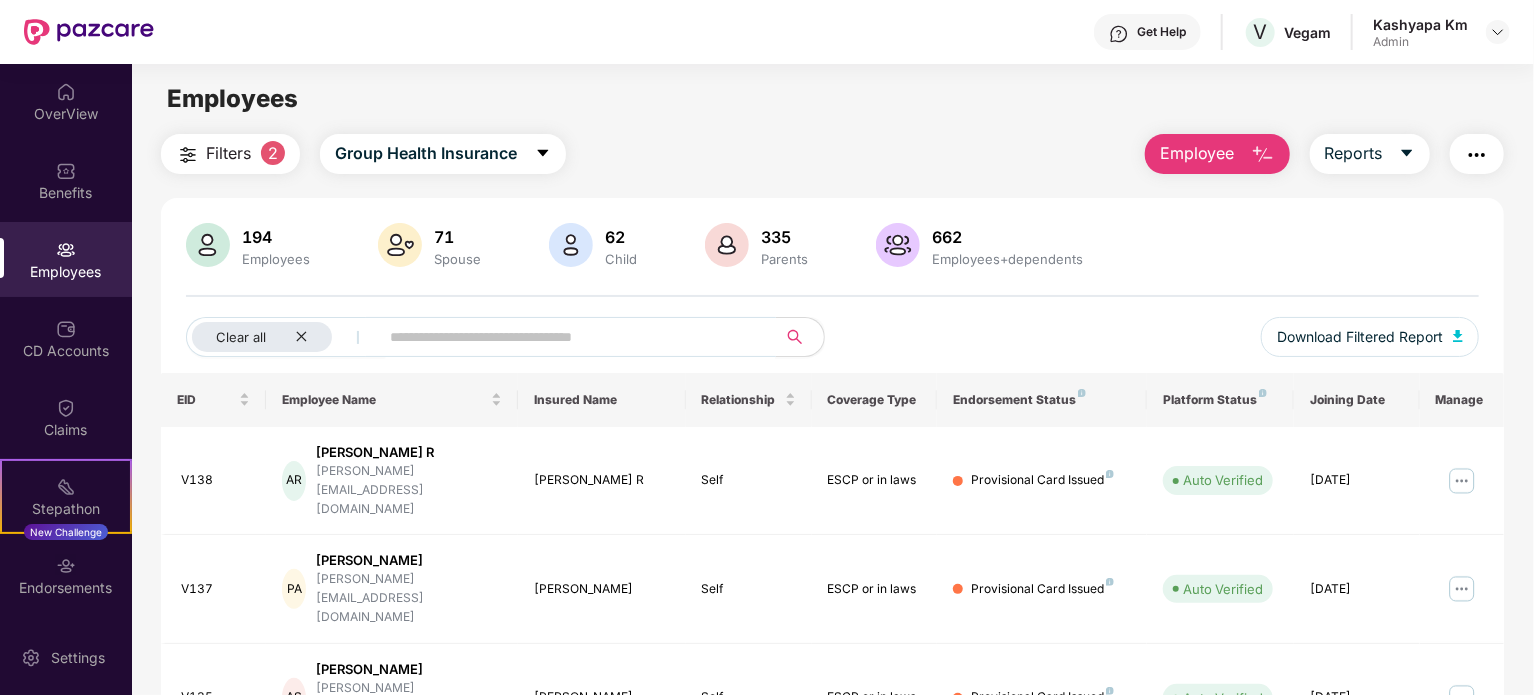 click at bounding box center (569, 337) 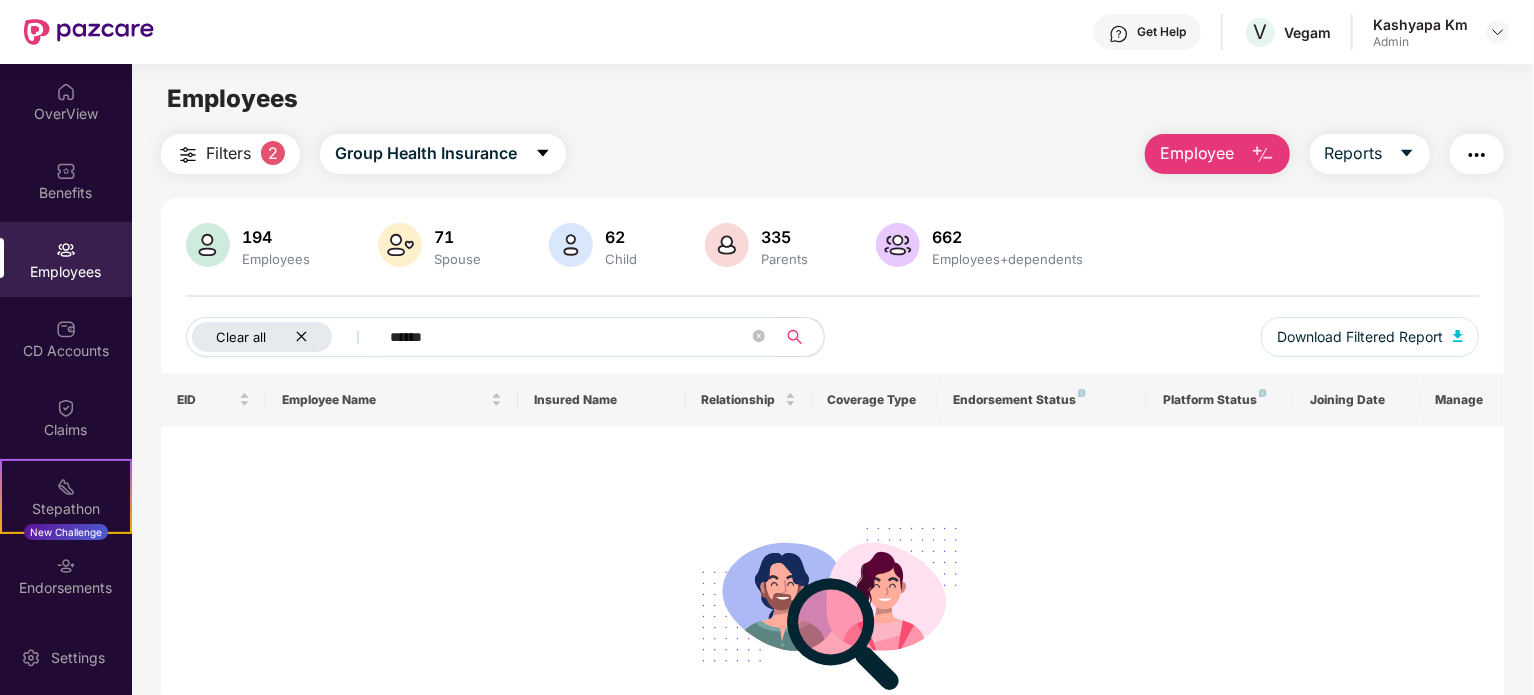 type on "******" 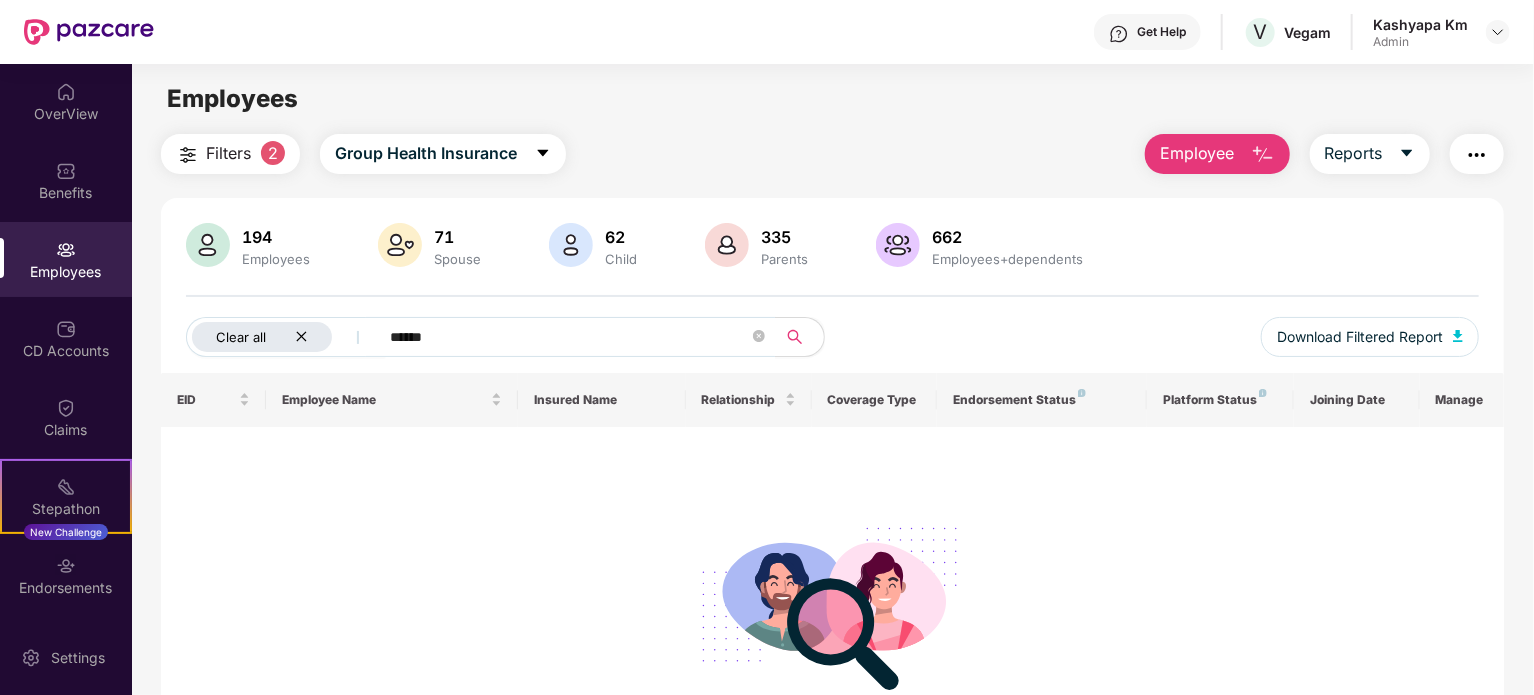 click 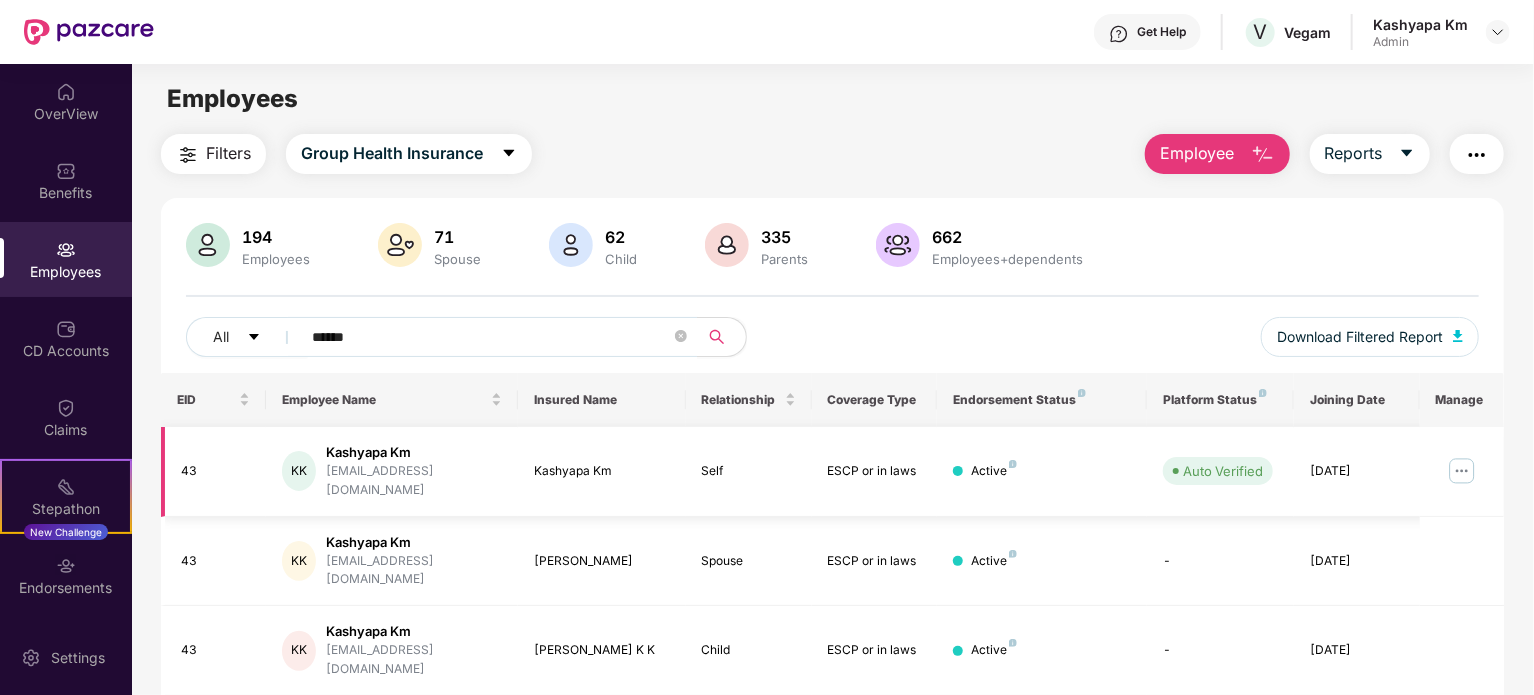 click at bounding box center [1462, 471] 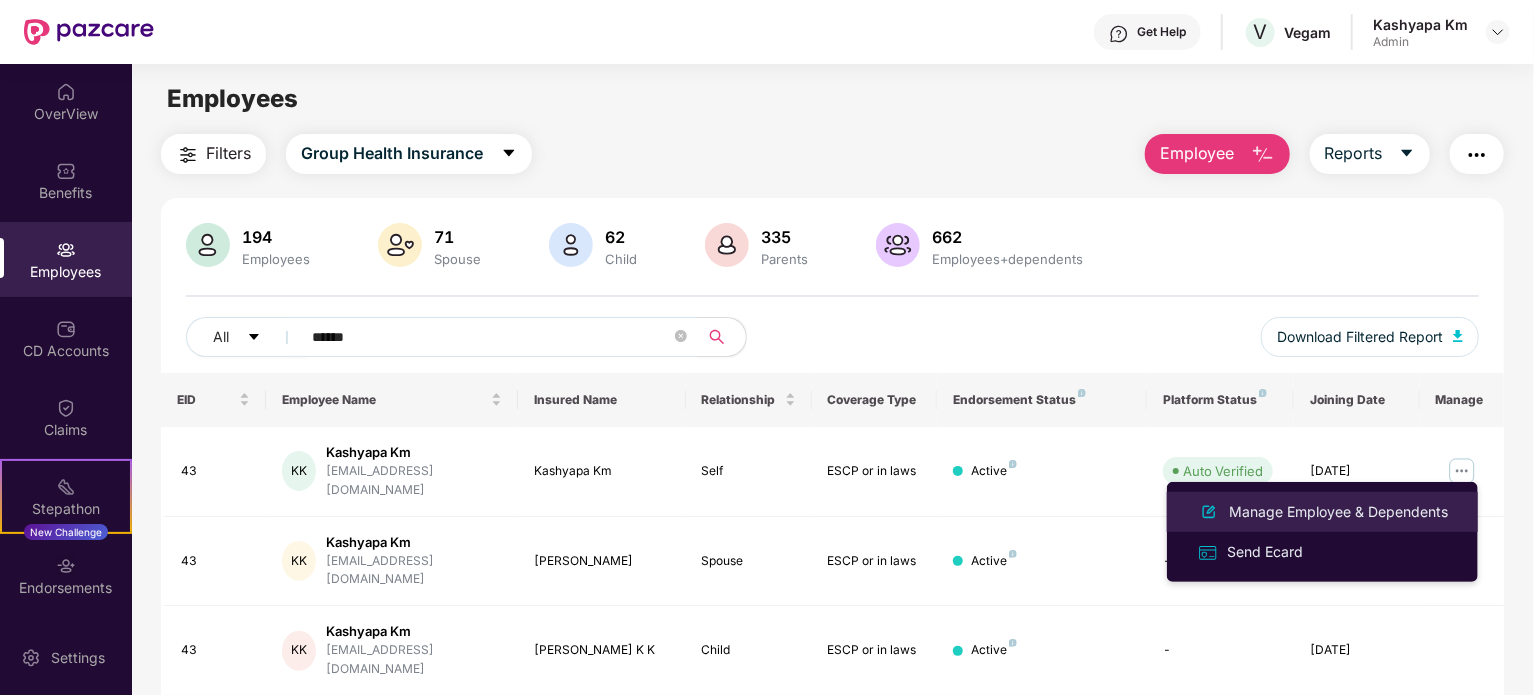 click on "Manage Employee & Dependents" at bounding box center [1338, 512] 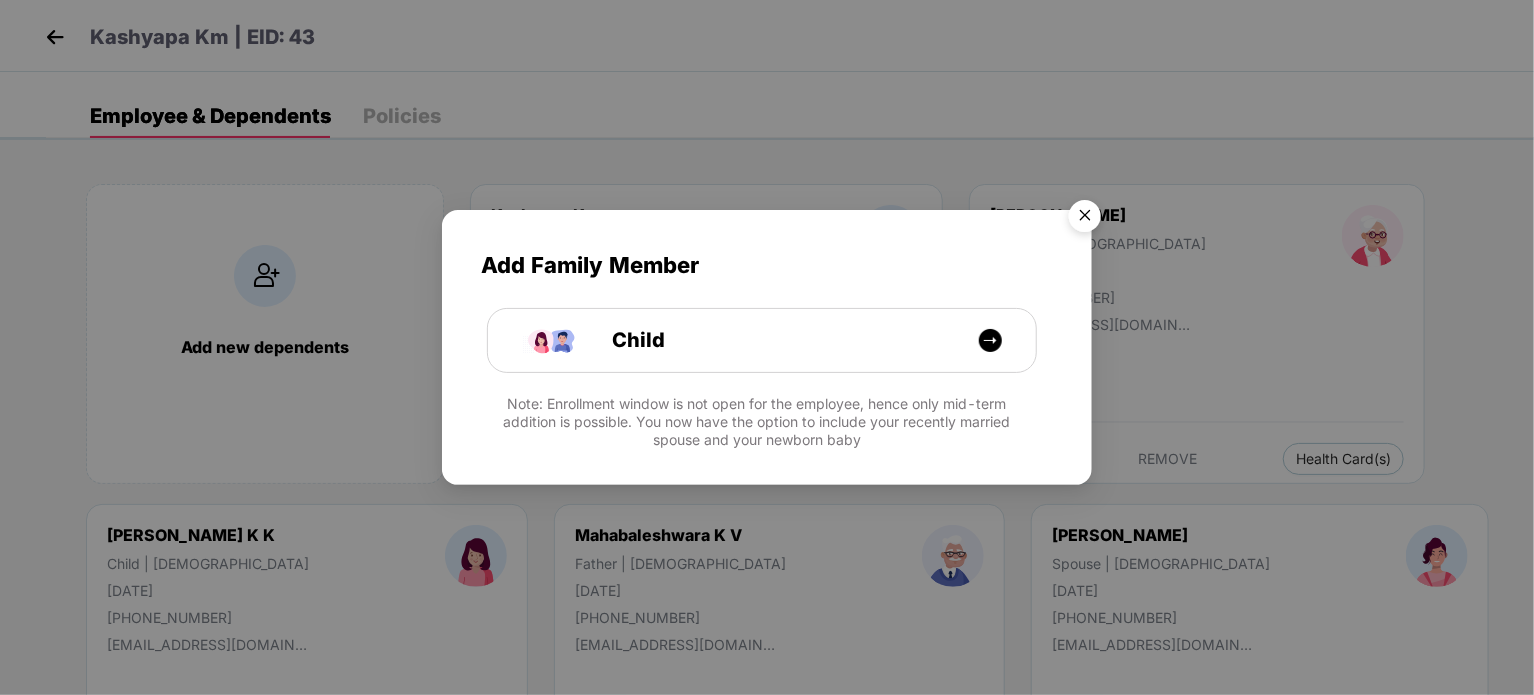 click at bounding box center (1085, 219) 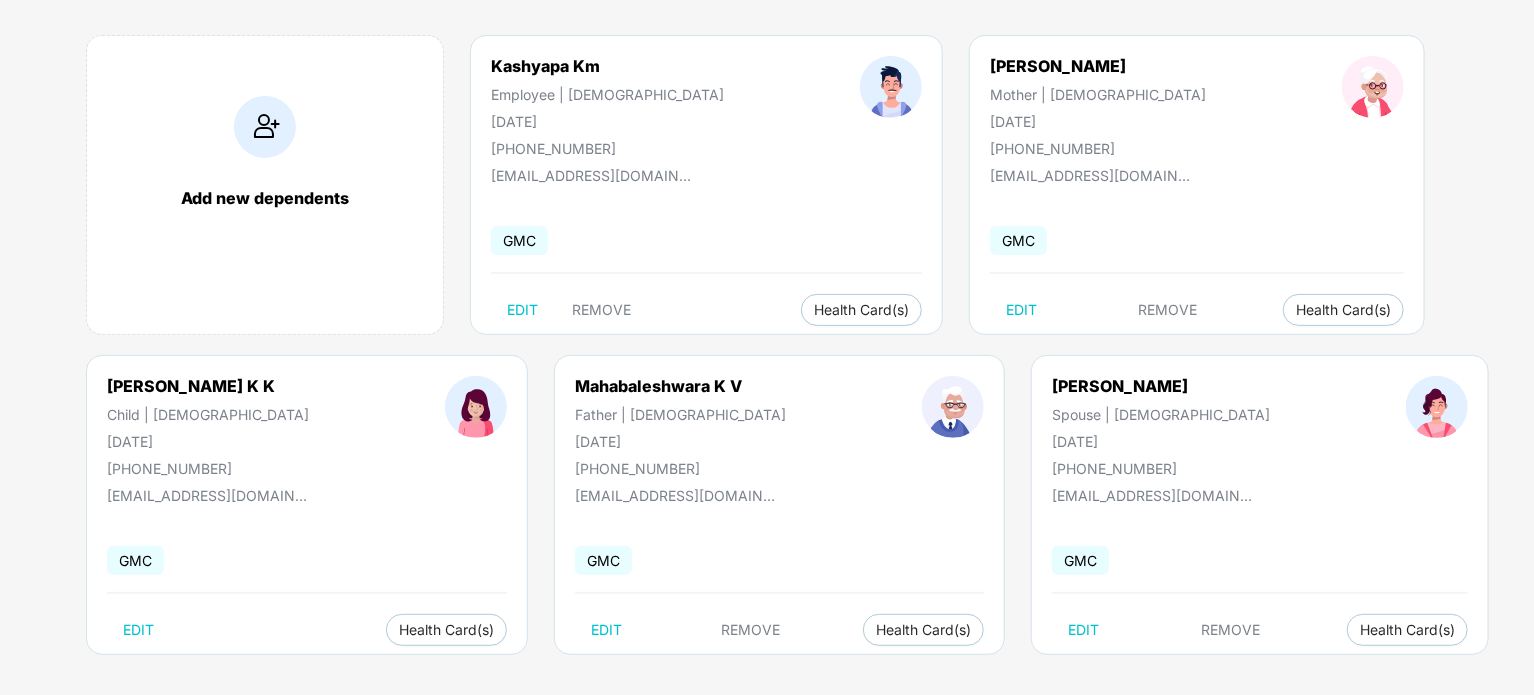 scroll, scrollTop: 159, scrollLeft: 0, axis: vertical 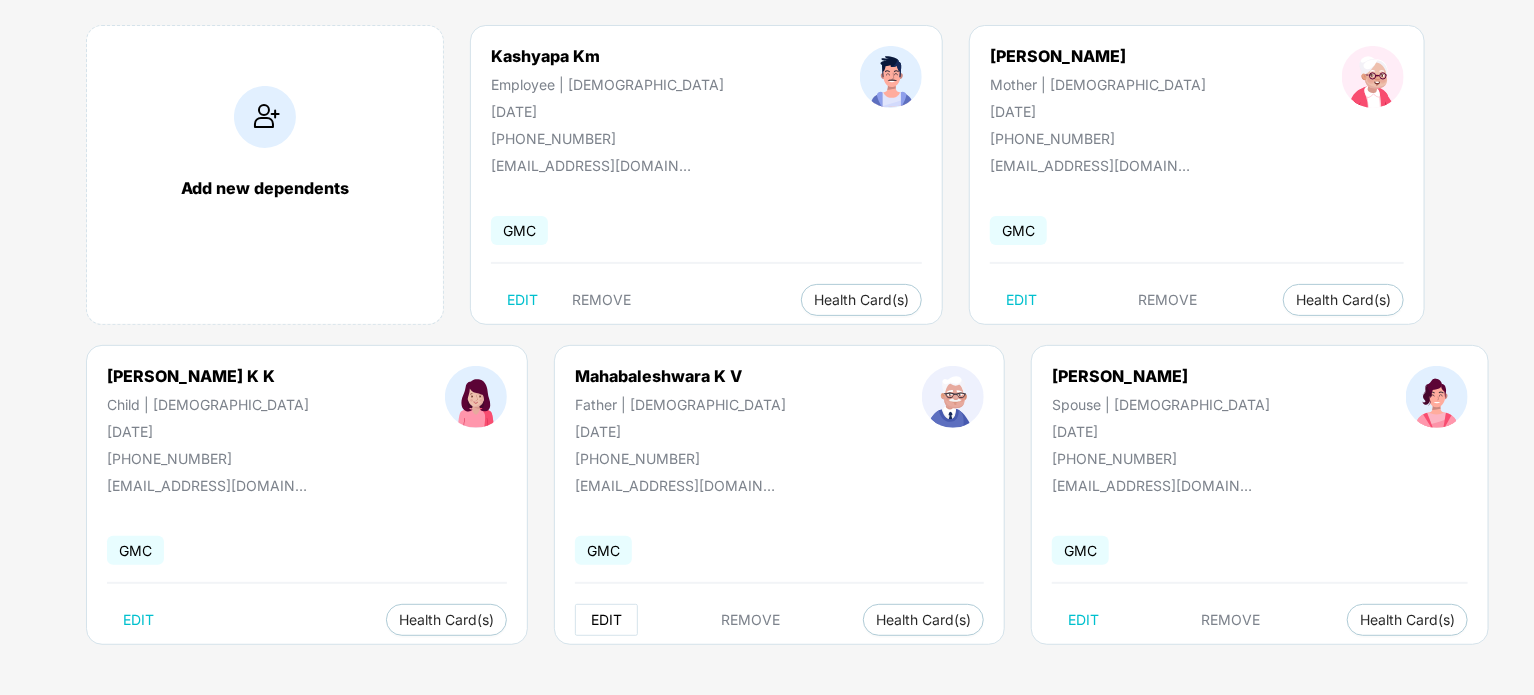 click on "EDIT" at bounding box center (606, 620) 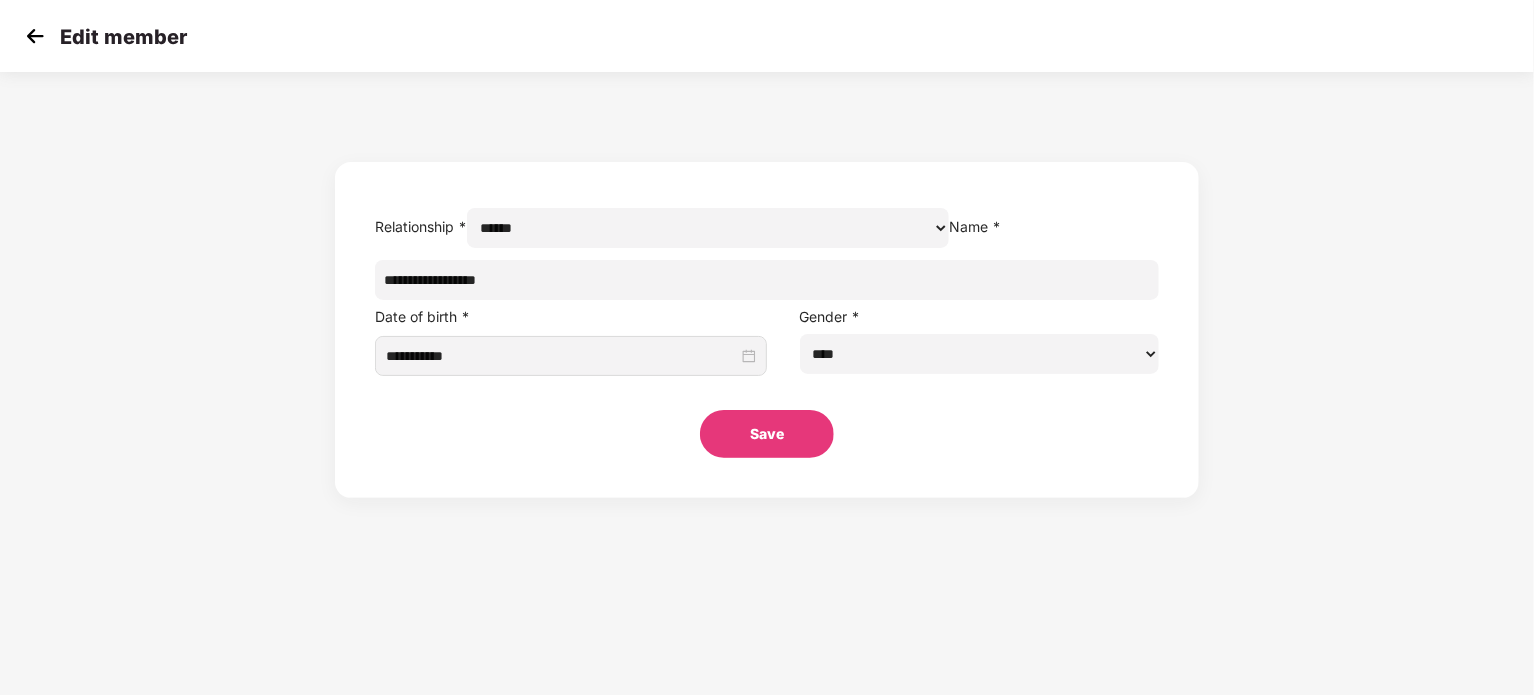 scroll, scrollTop: 0, scrollLeft: 0, axis: both 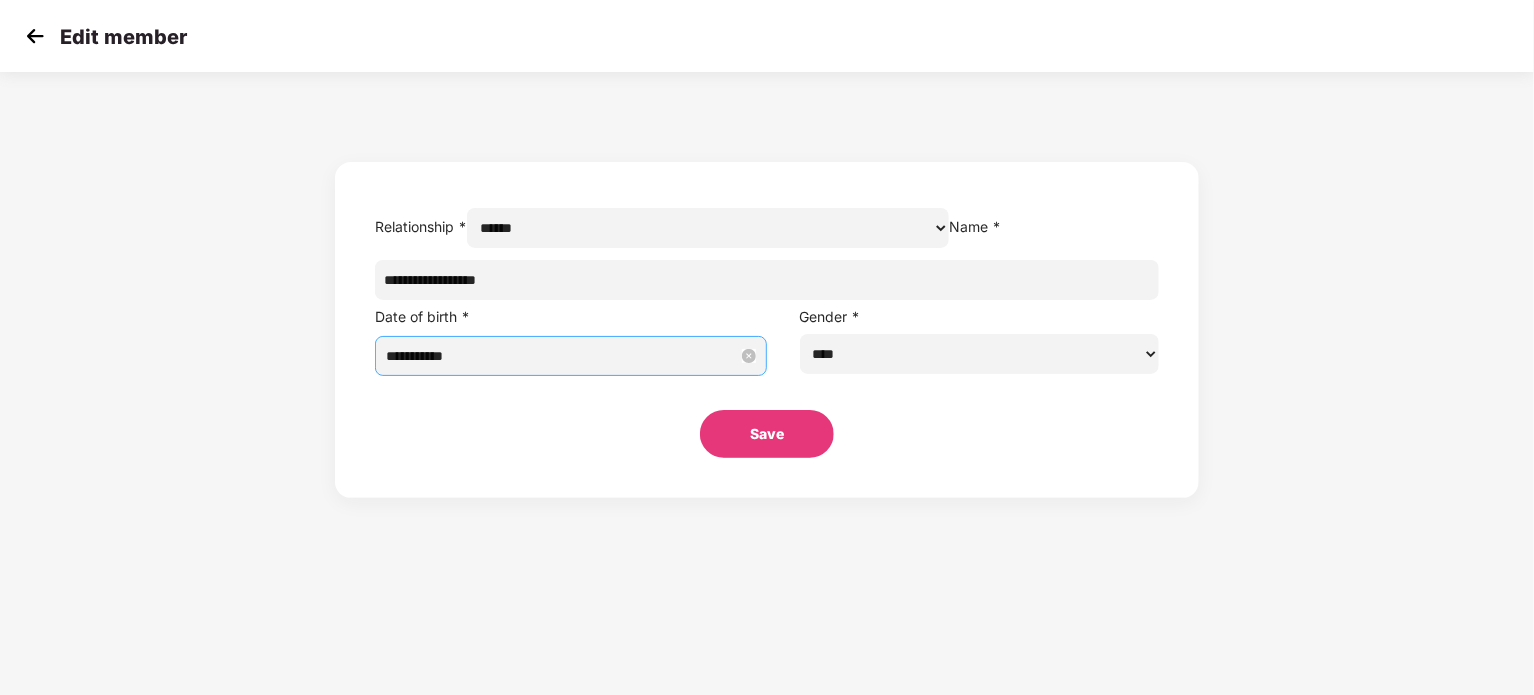 click on "**********" at bounding box center (562, 356) 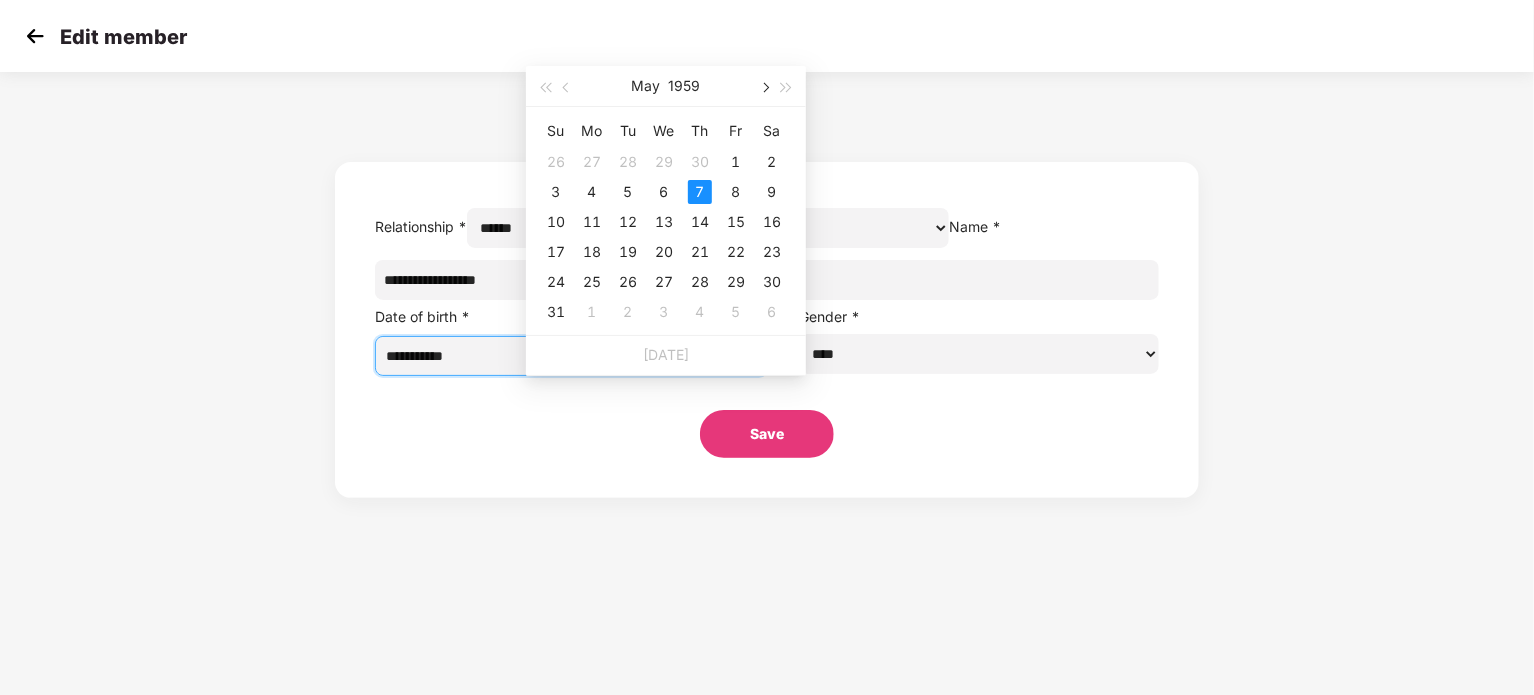 click at bounding box center (764, 88) 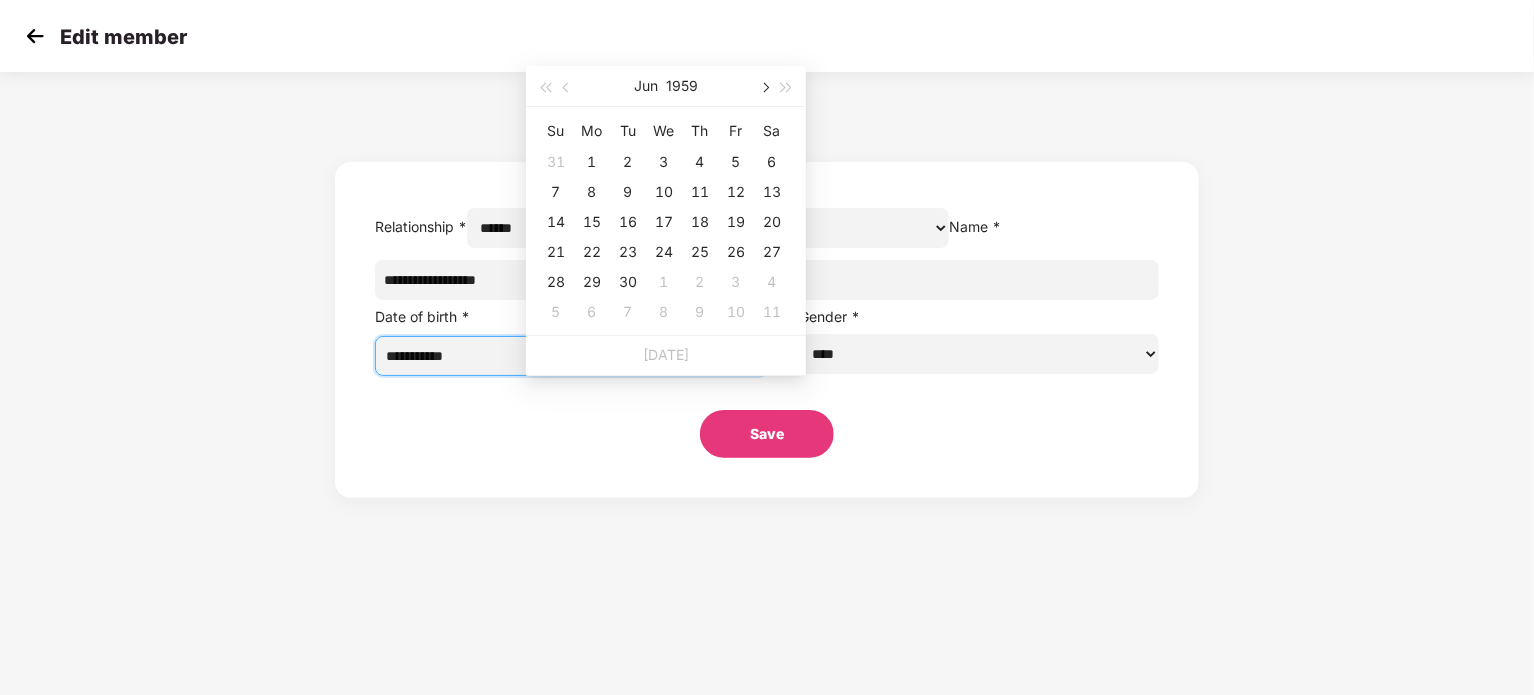 click at bounding box center (764, 88) 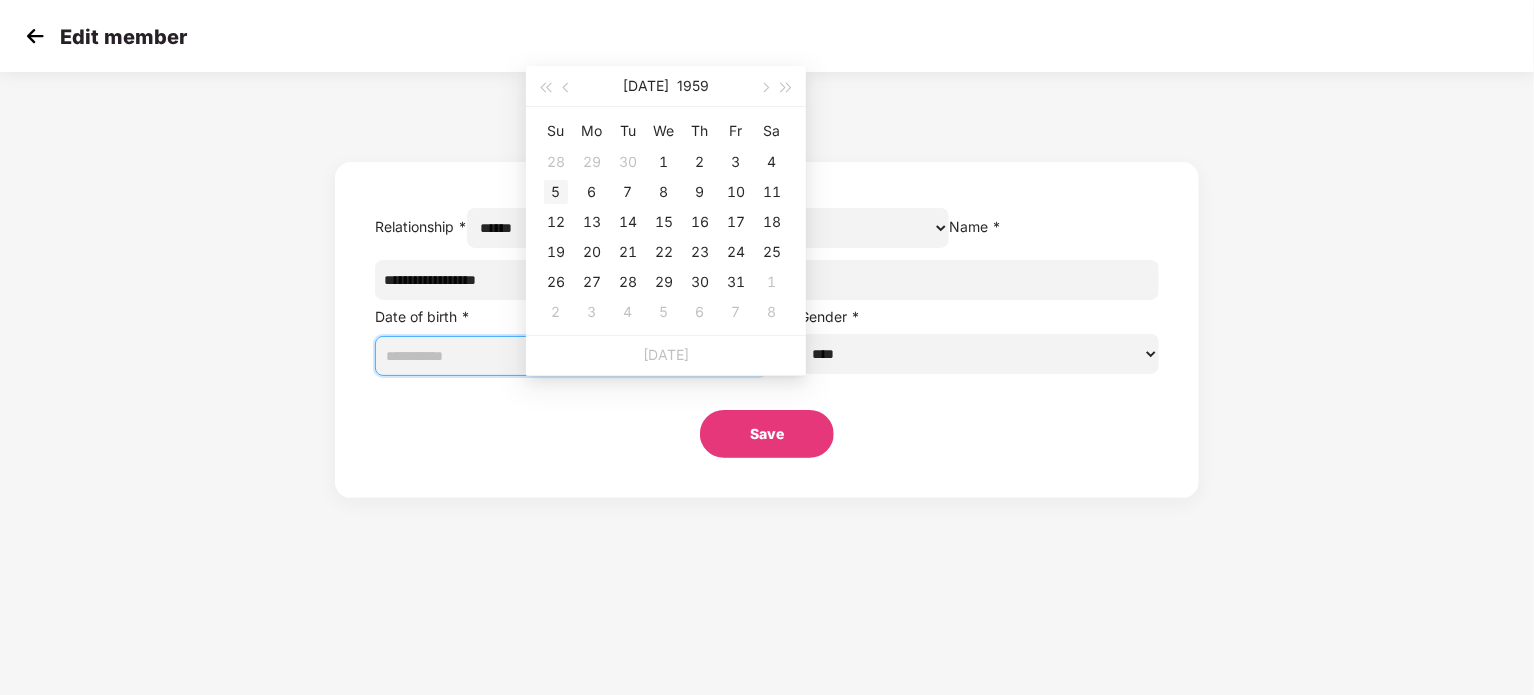 type on "**********" 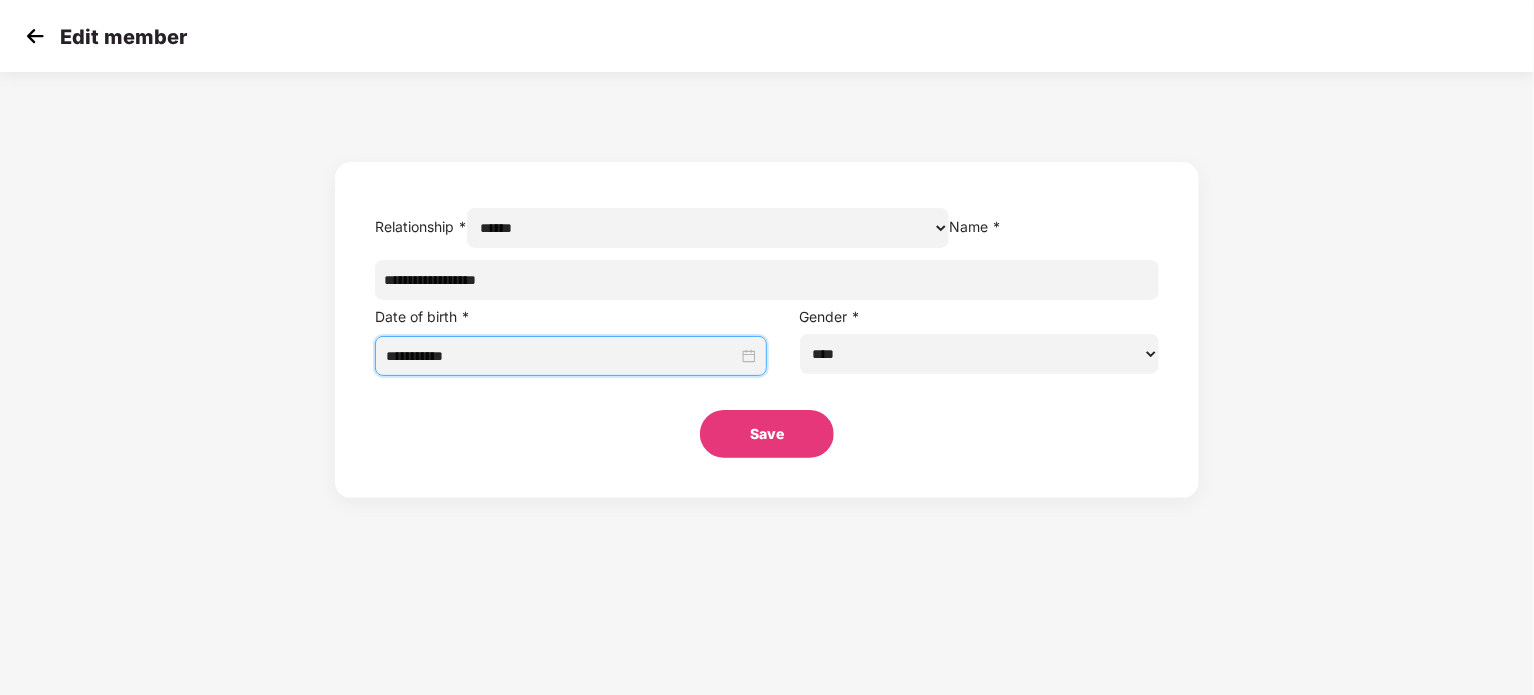 click on "Save" at bounding box center [767, 434] 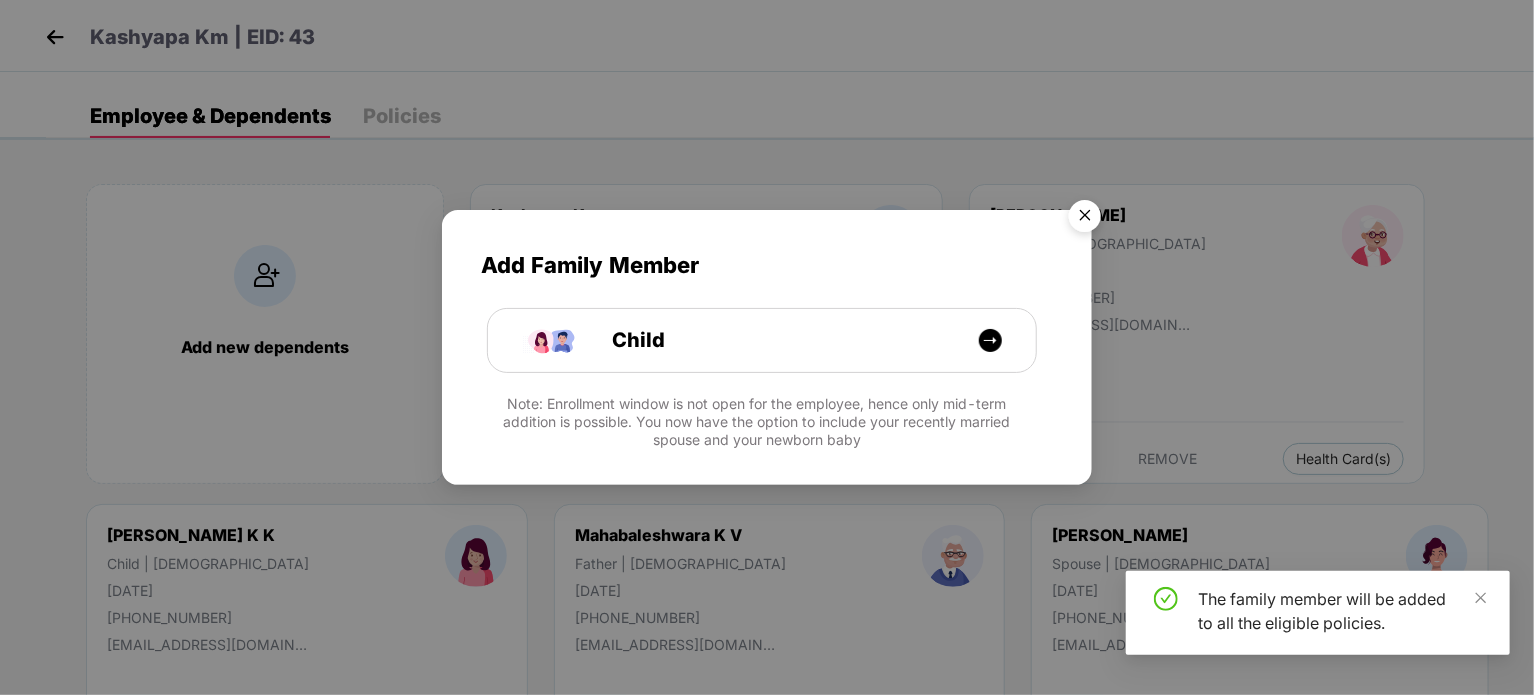 click at bounding box center (1085, 219) 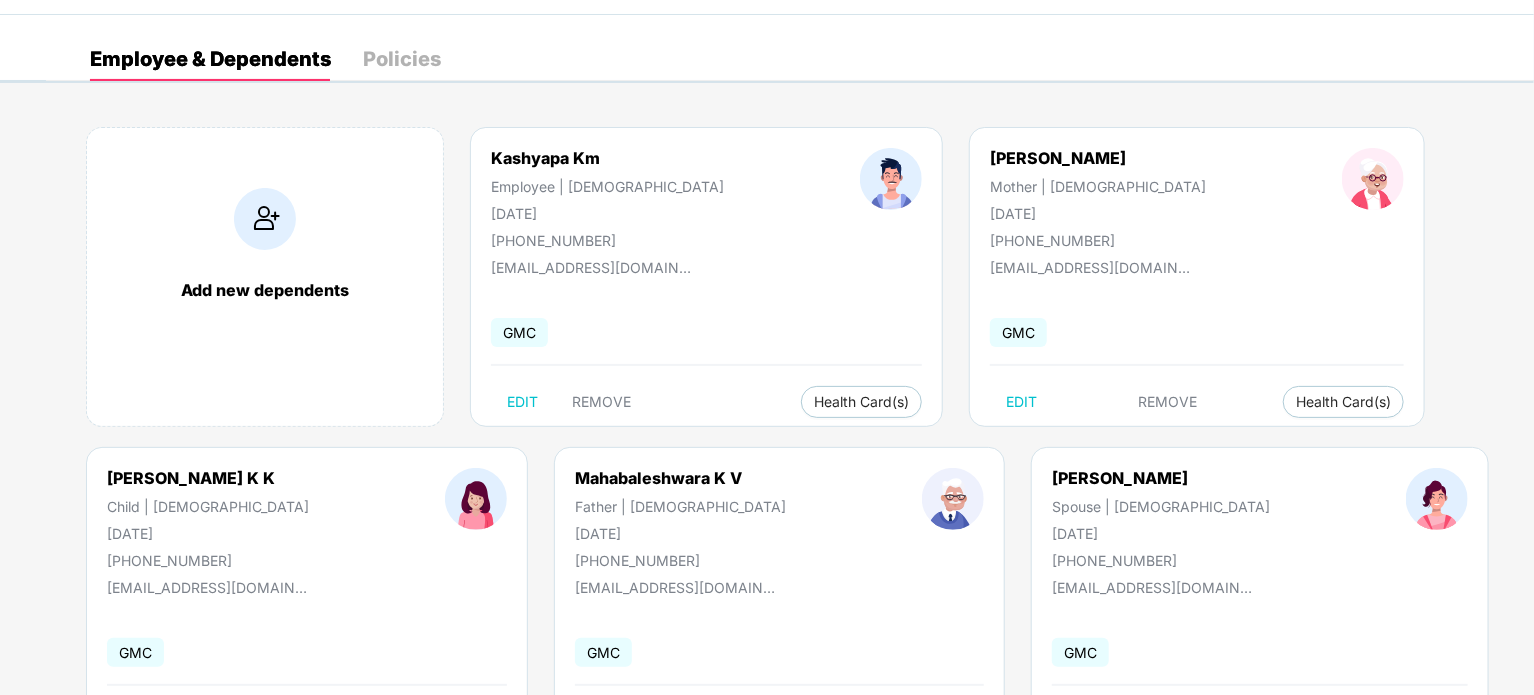 scroll, scrollTop: 0, scrollLeft: 0, axis: both 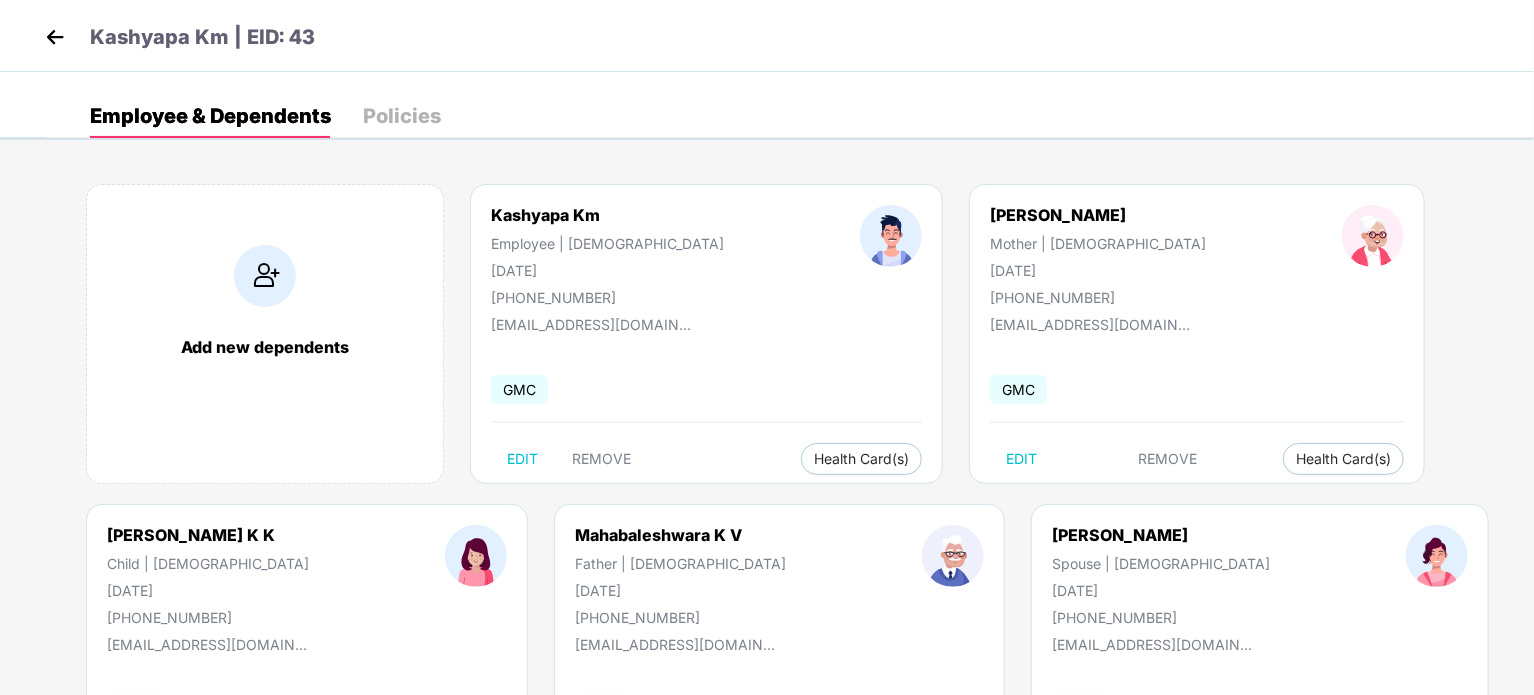 click at bounding box center [55, 37] 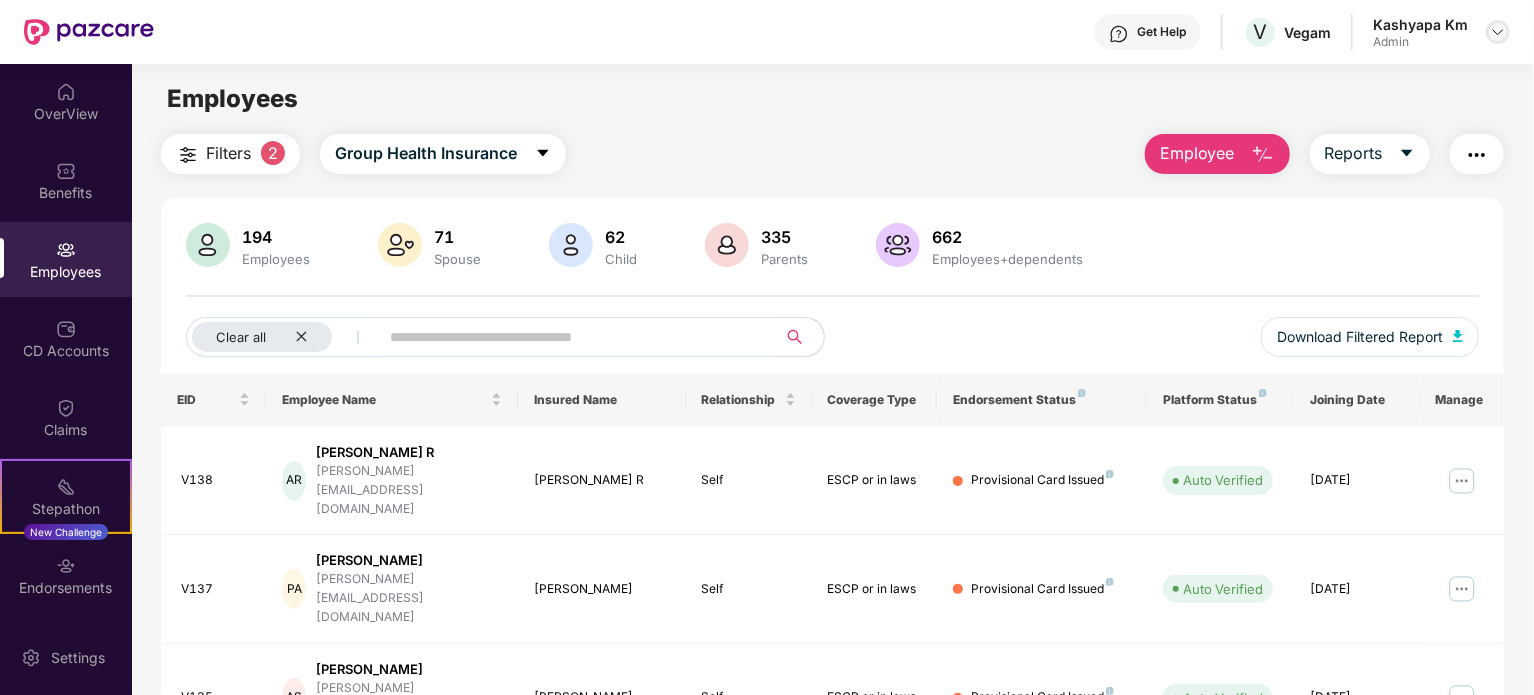 click at bounding box center [1498, 32] 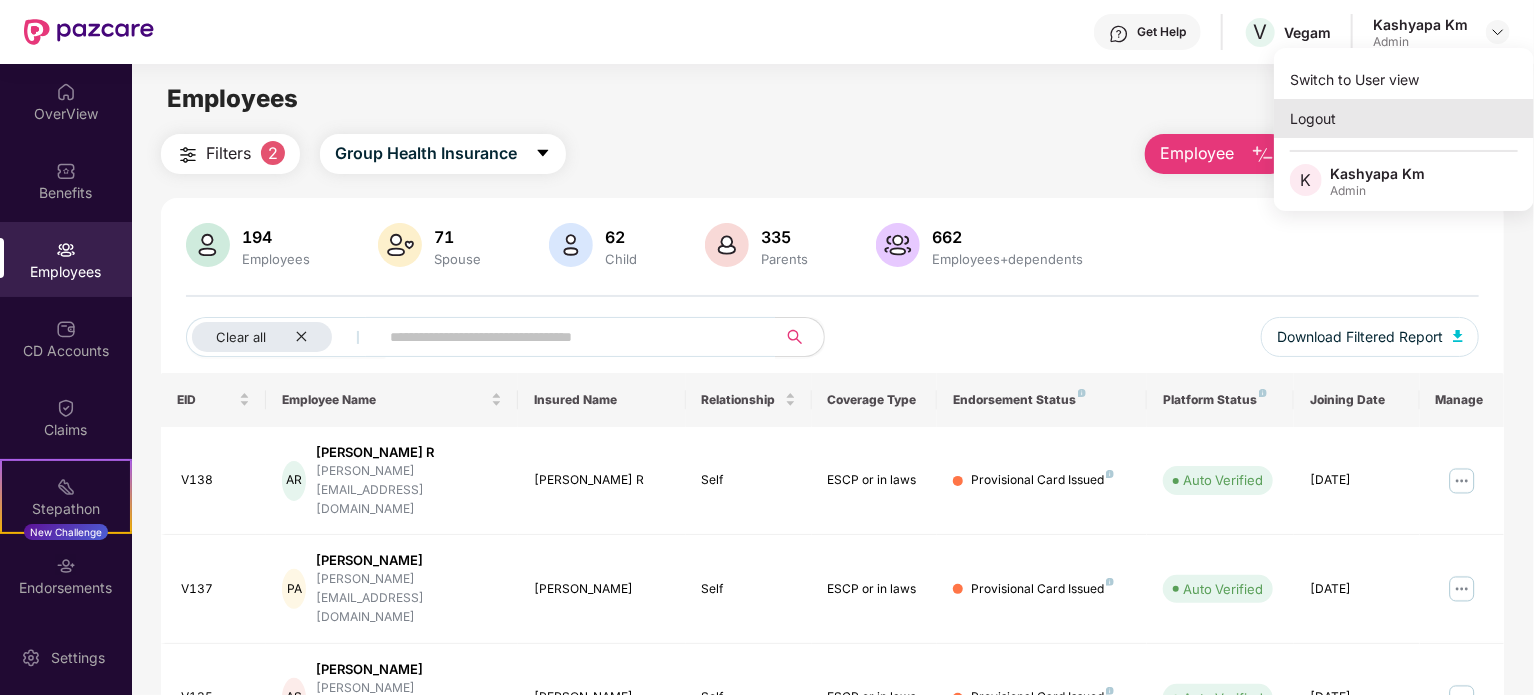 click on "Logout" at bounding box center [1404, 118] 